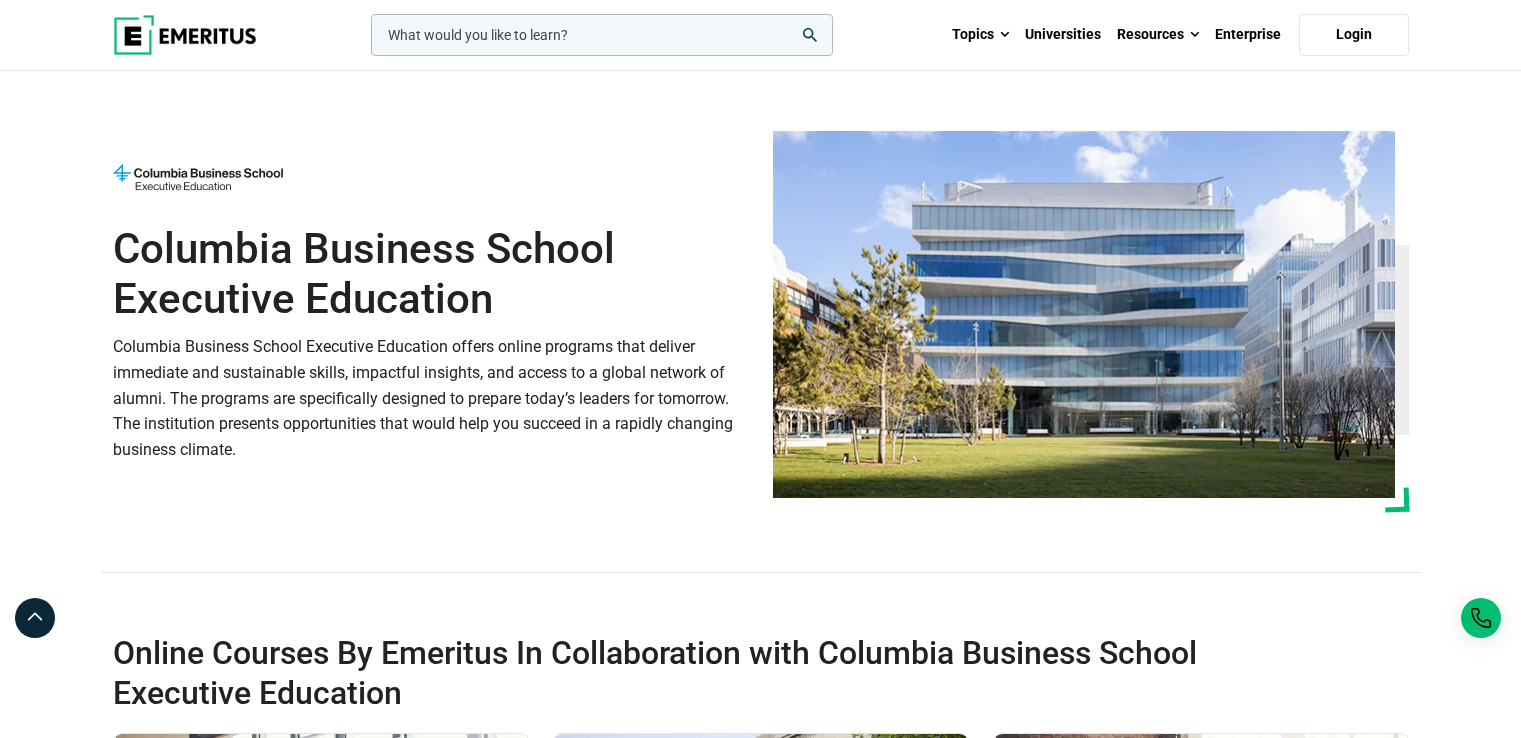 scroll, scrollTop: 1118, scrollLeft: 0, axis: vertical 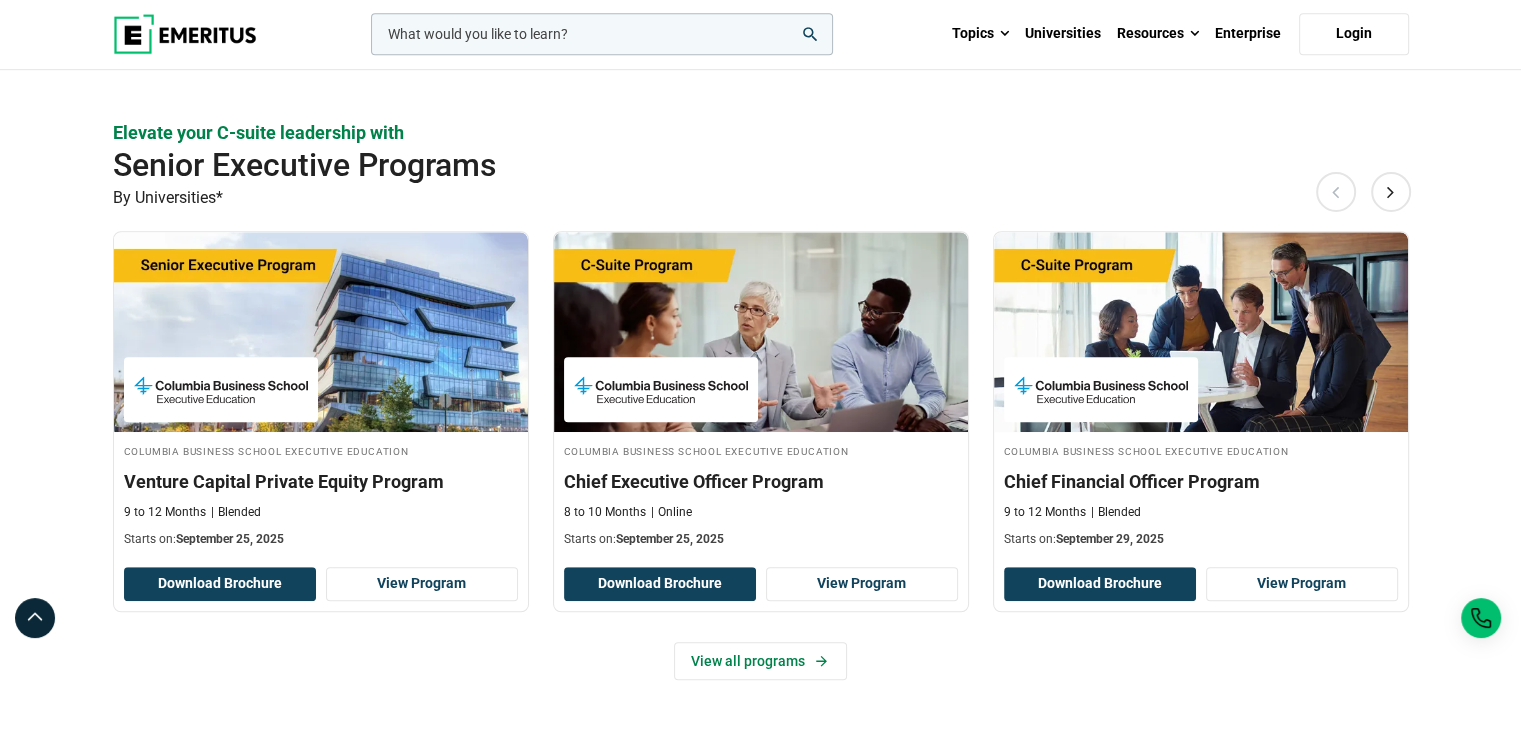 click at bounding box center (185, 34) 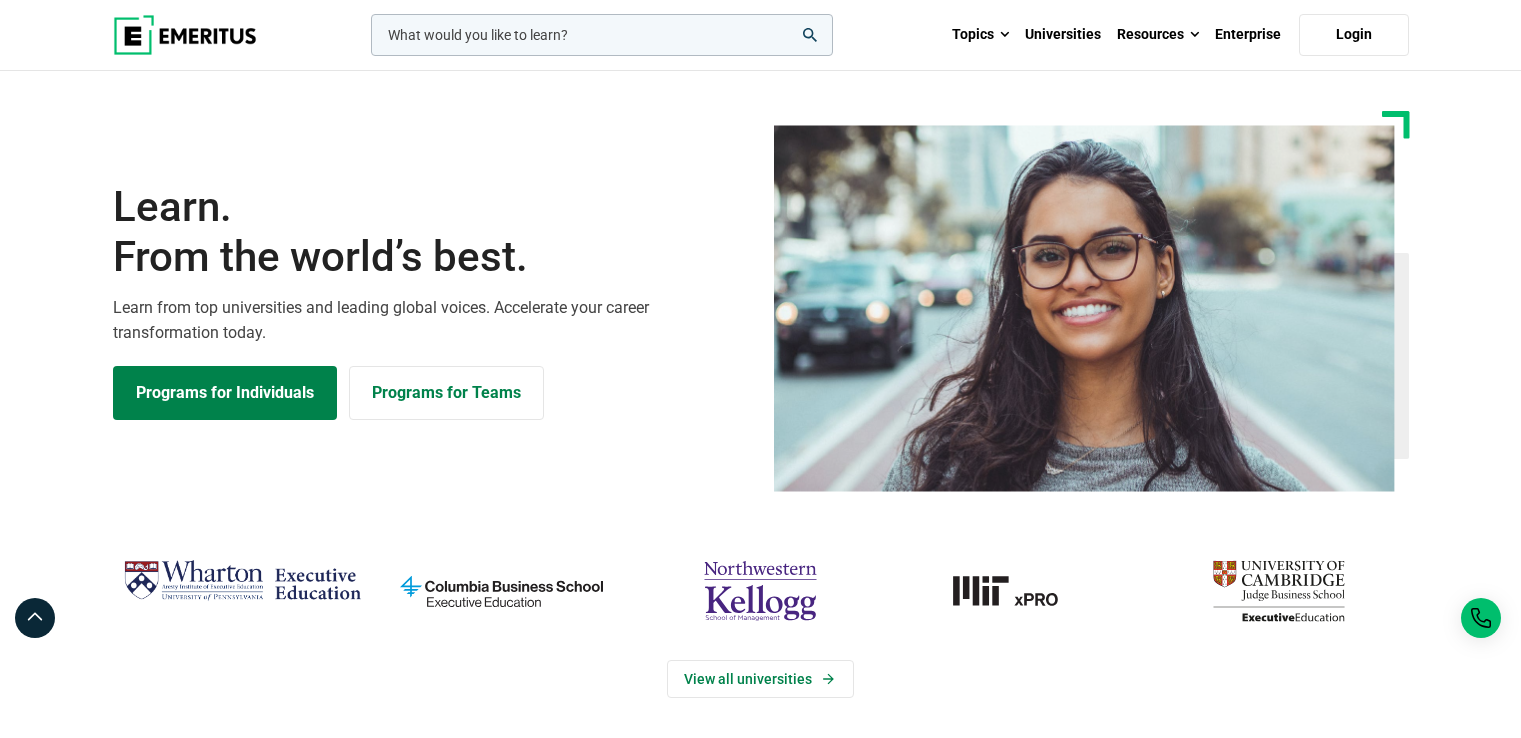 scroll, scrollTop: 0, scrollLeft: 0, axis: both 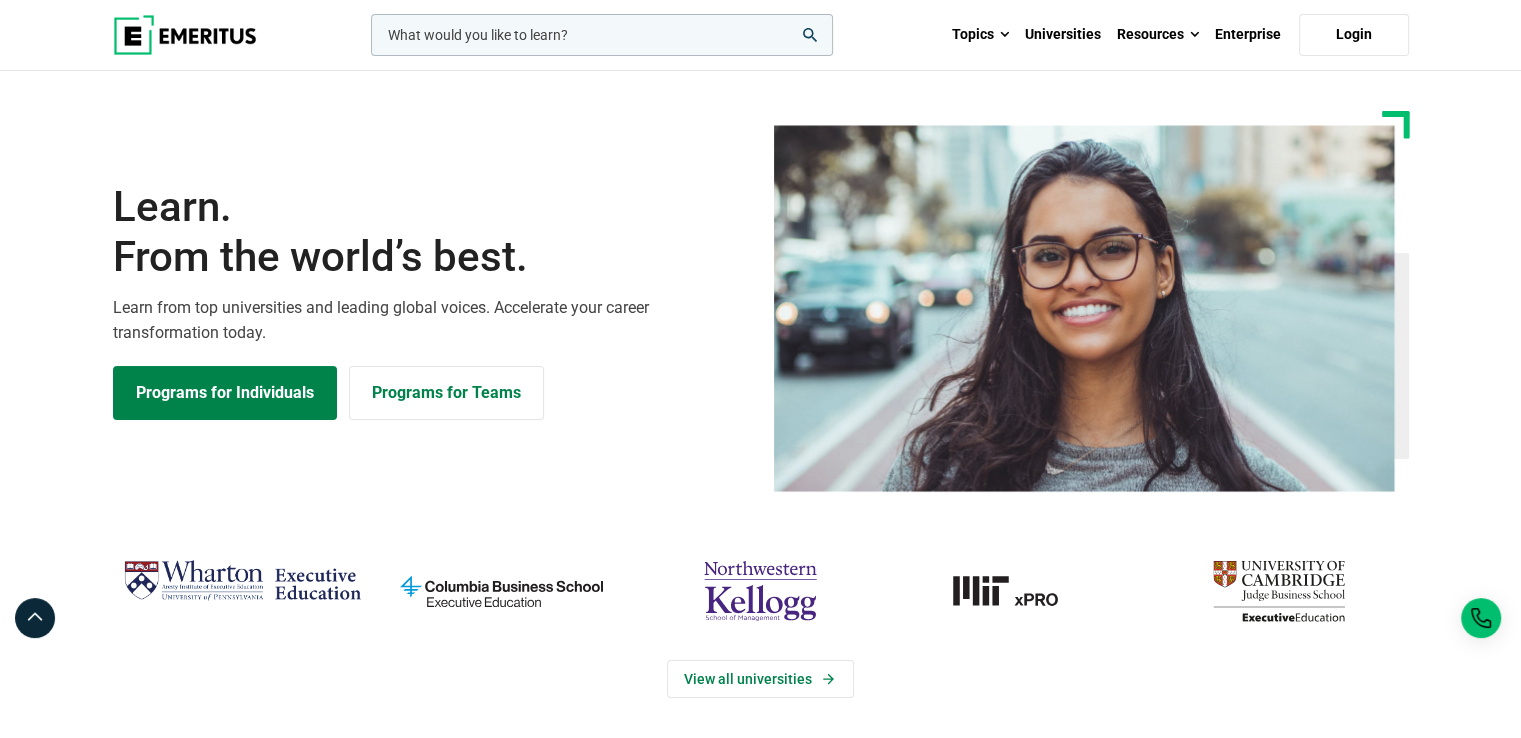 click at bounding box center [810, 35] 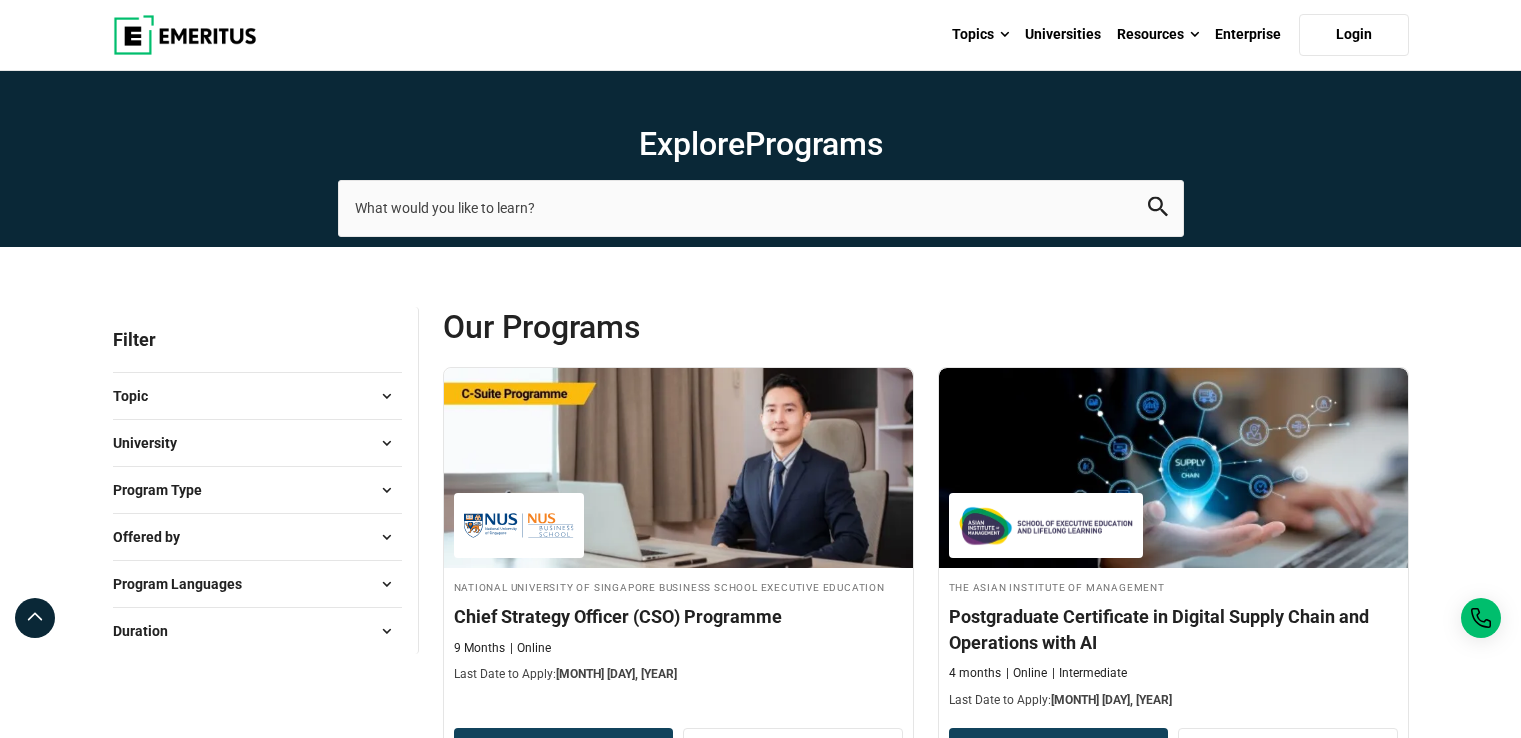 scroll, scrollTop: 0, scrollLeft: 0, axis: both 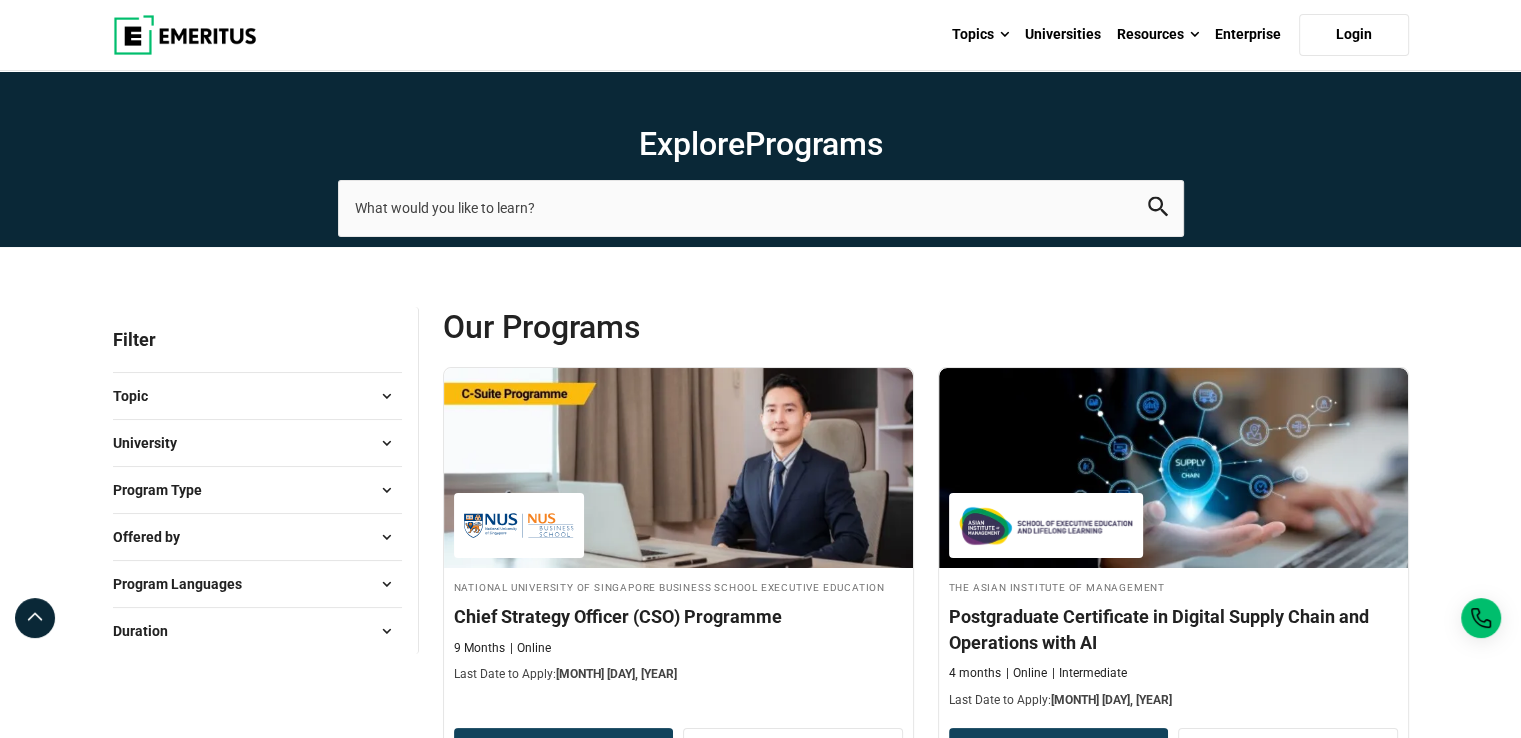 click on "Topic" at bounding box center (257, 396) 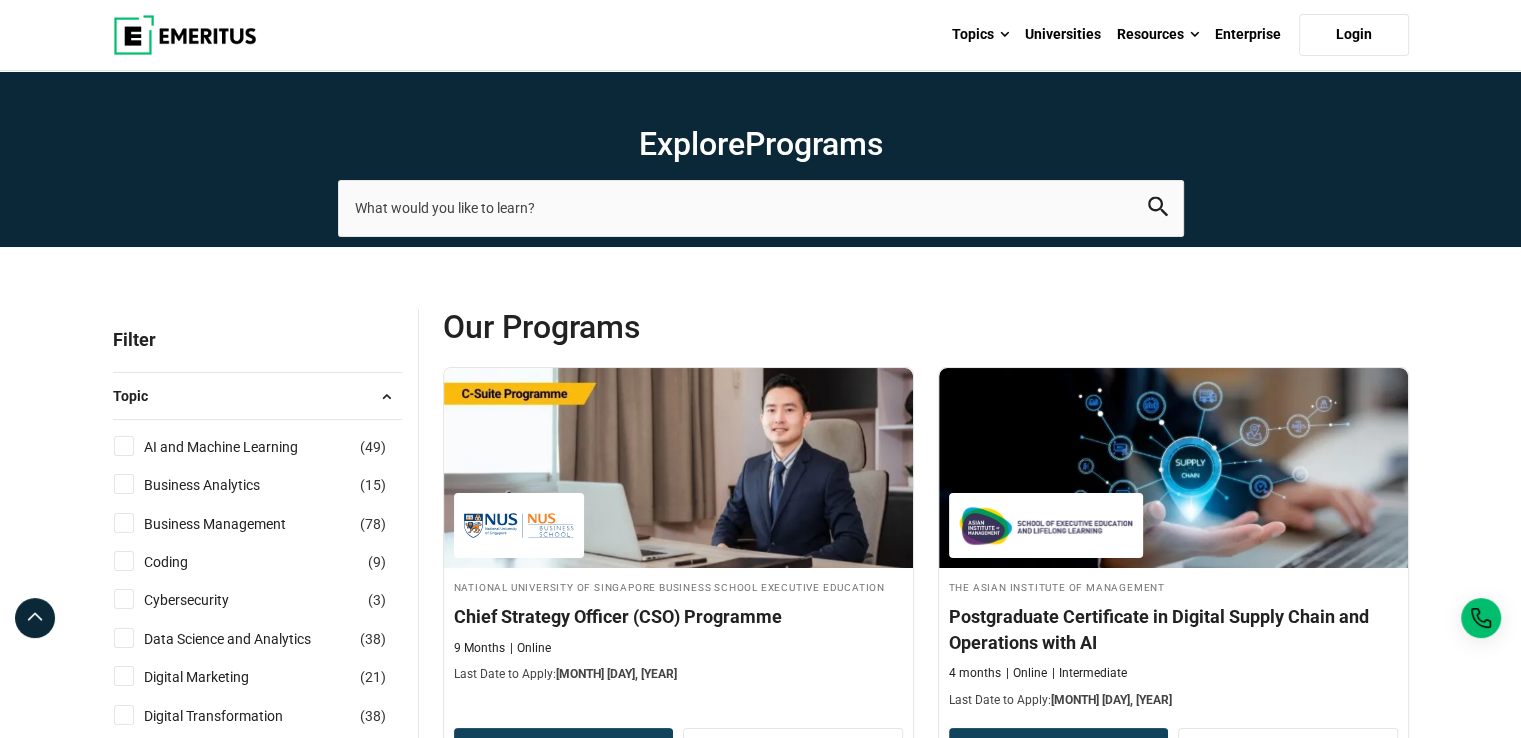 click on "Topic" at bounding box center [257, 396] 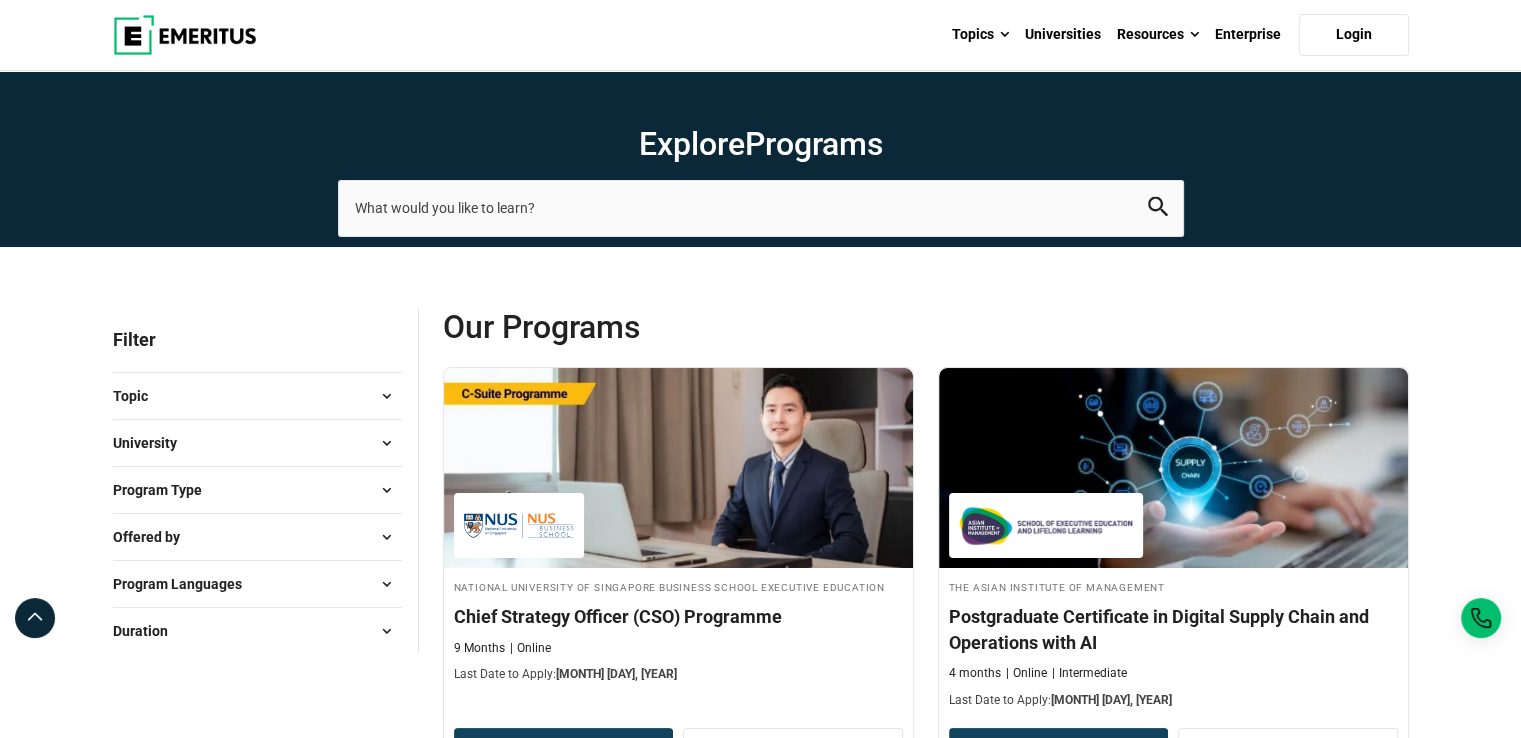 click on "University" at bounding box center [257, 443] 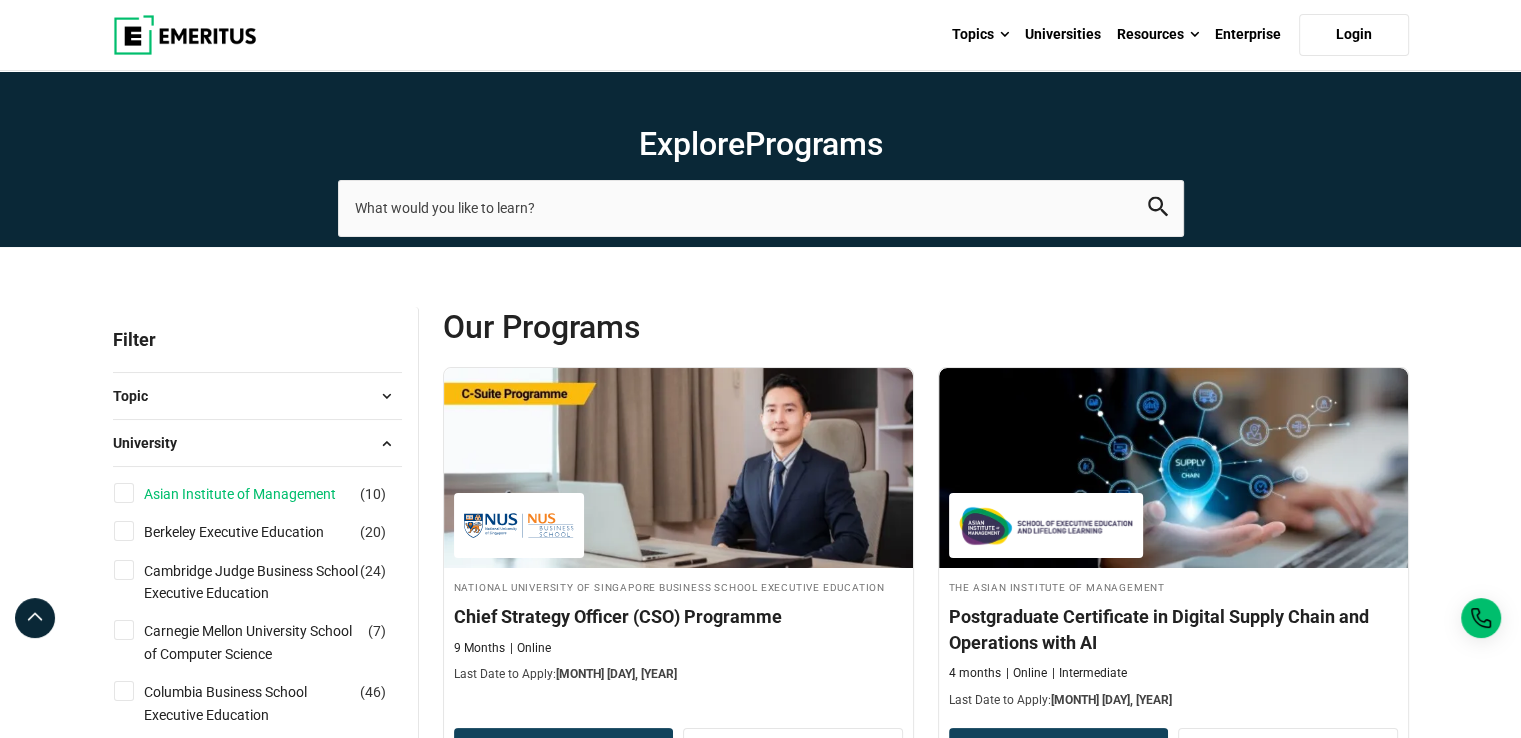 click on "Asian Institute of Management" at bounding box center (260, 494) 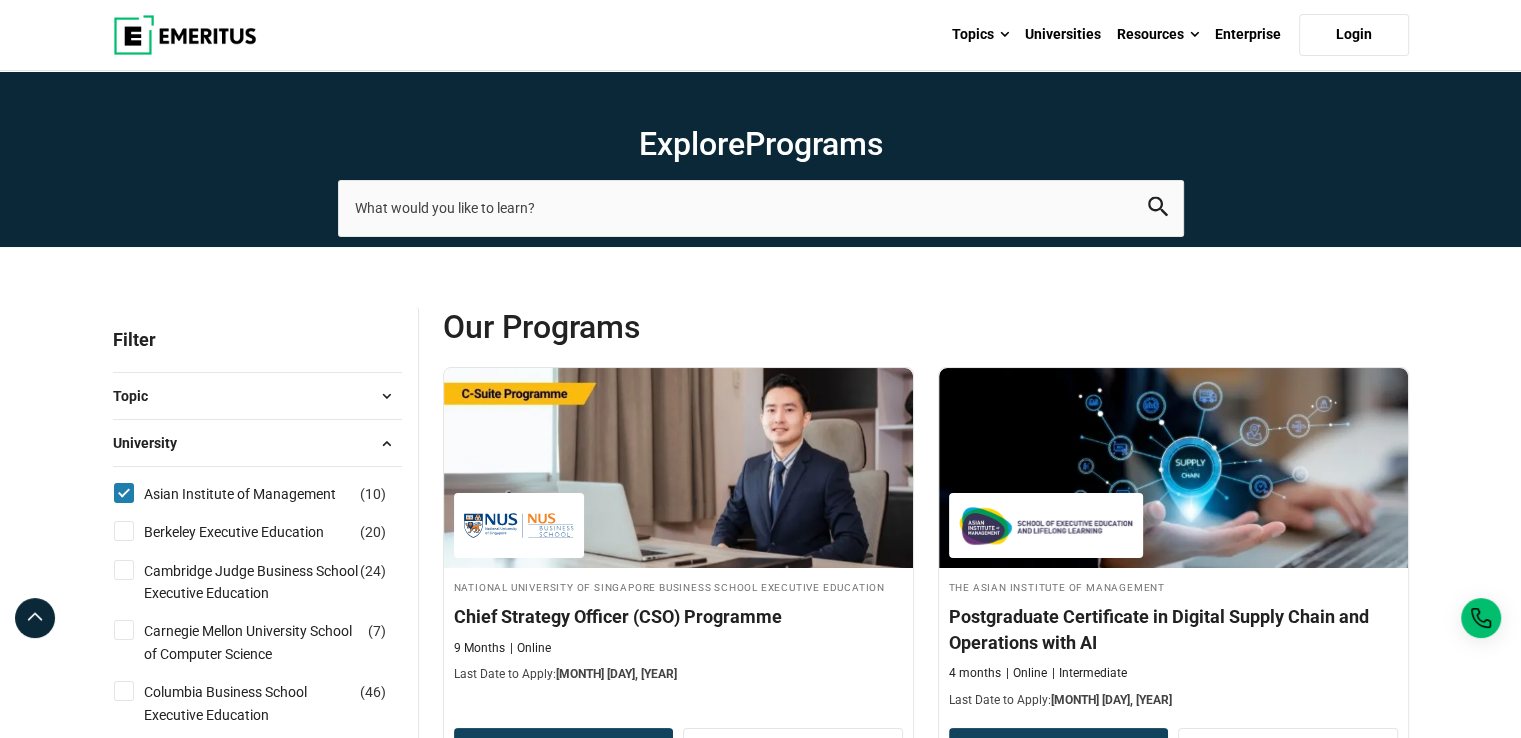 click on "University" at bounding box center [257, 443] 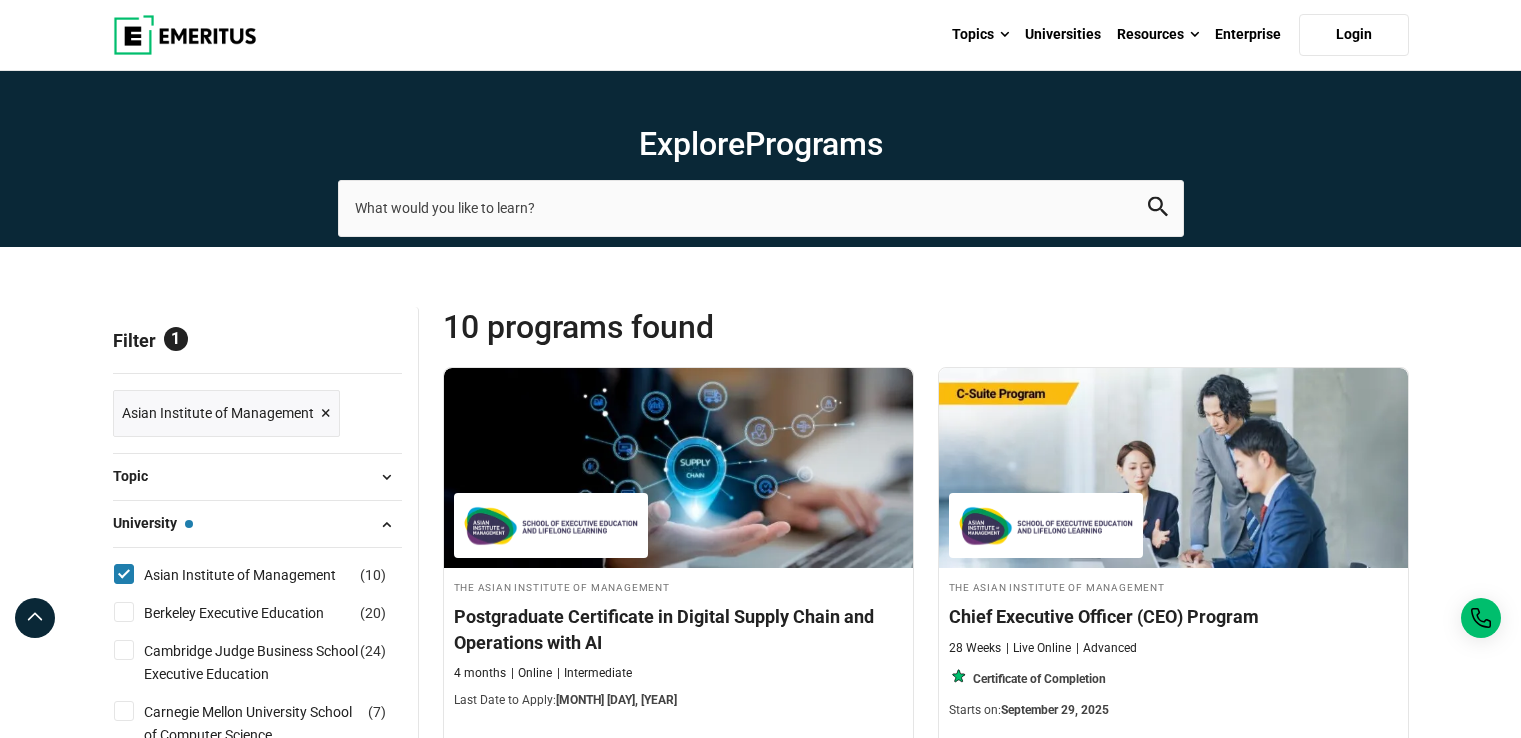 scroll, scrollTop: 0, scrollLeft: 0, axis: both 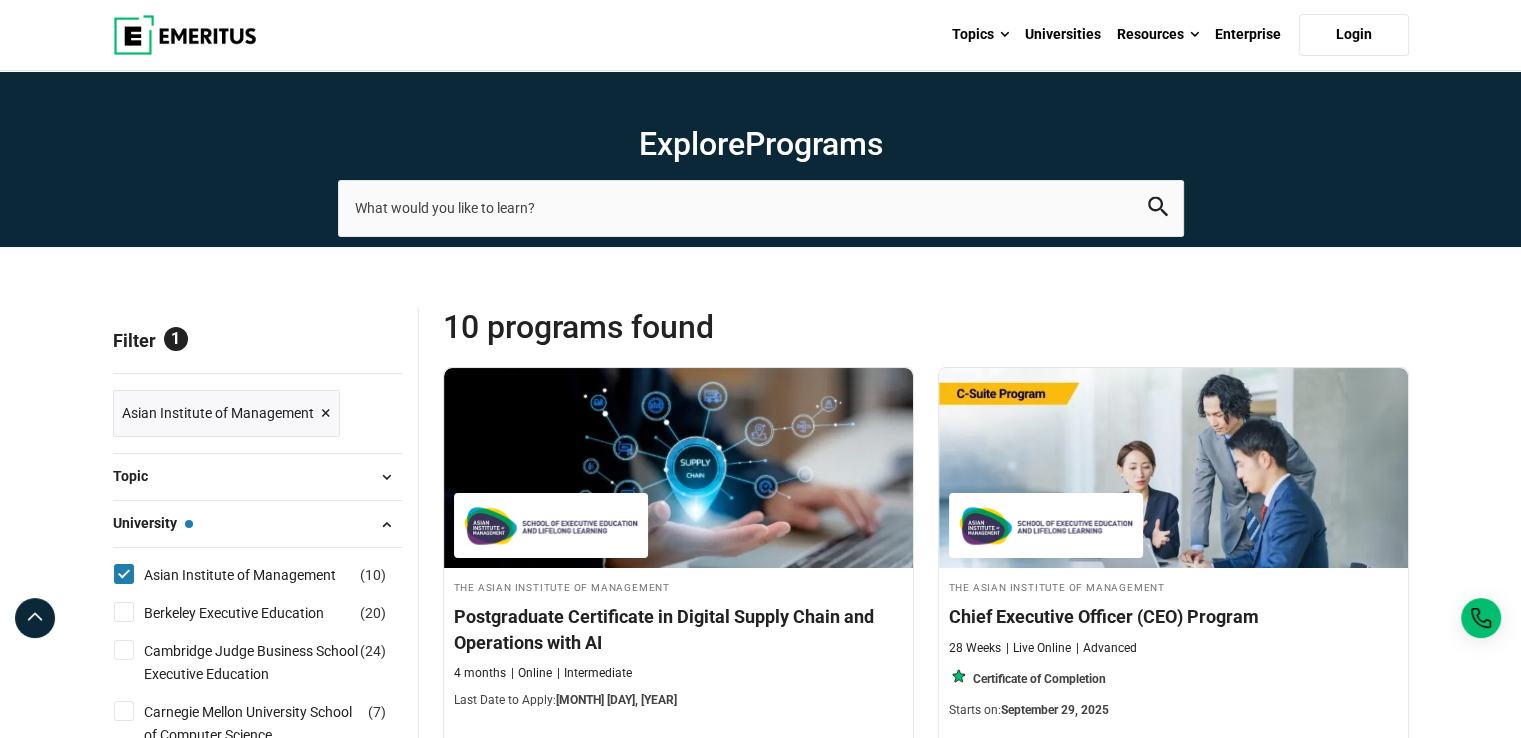 click on "Topic" at bounding box center [257, 477] 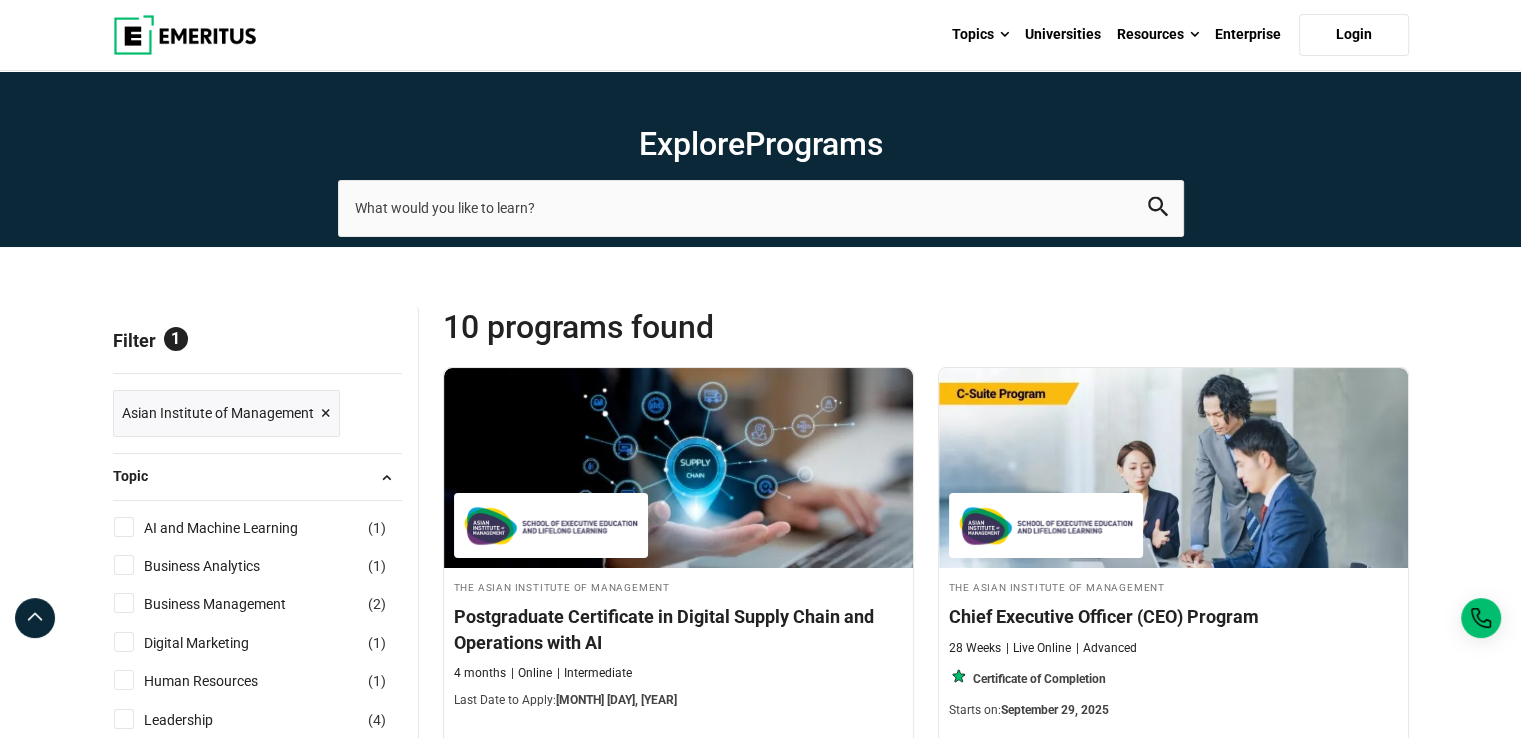 click on "Topic" at bounding box center [257, 477] 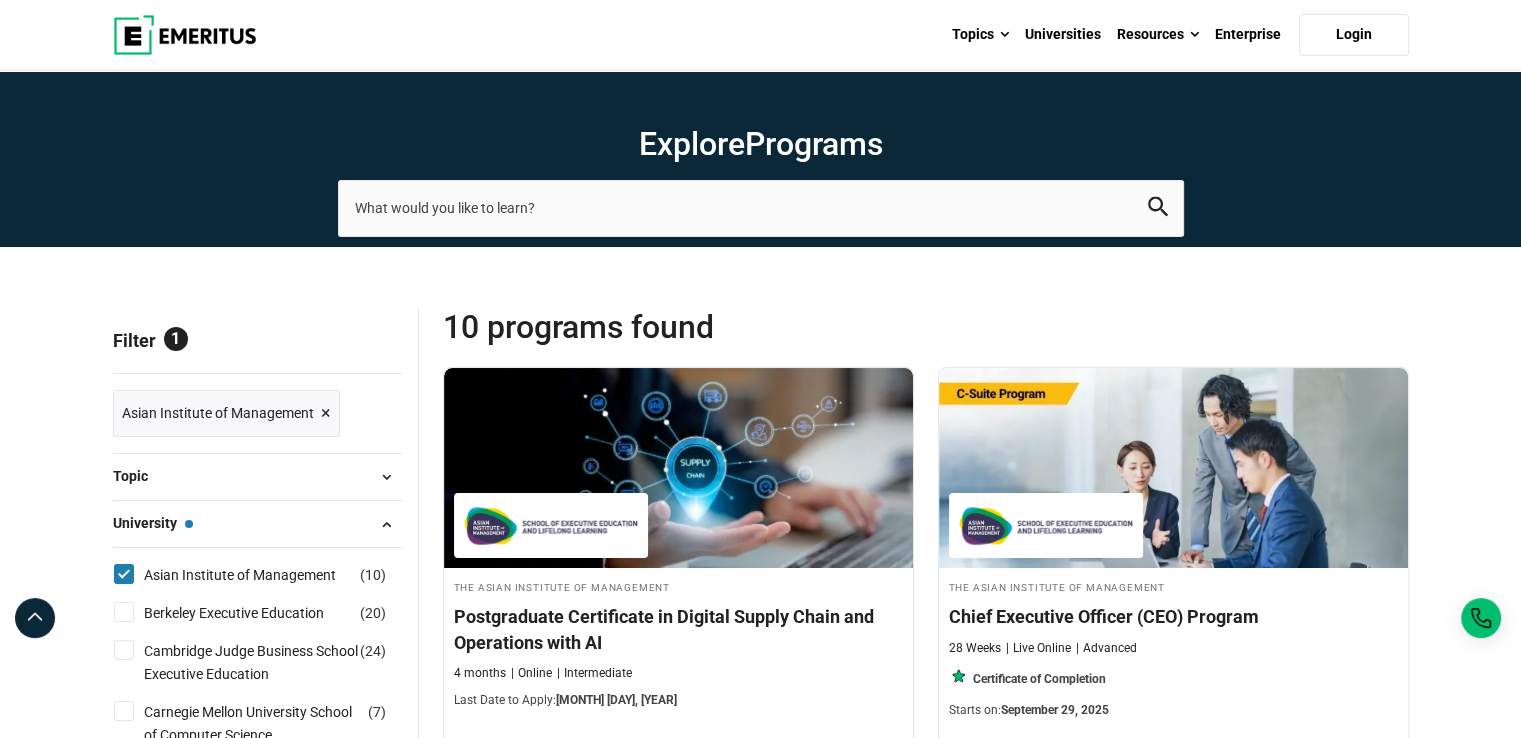 click on "University — Asian Institute of Management" at bounding box center [257, 524] 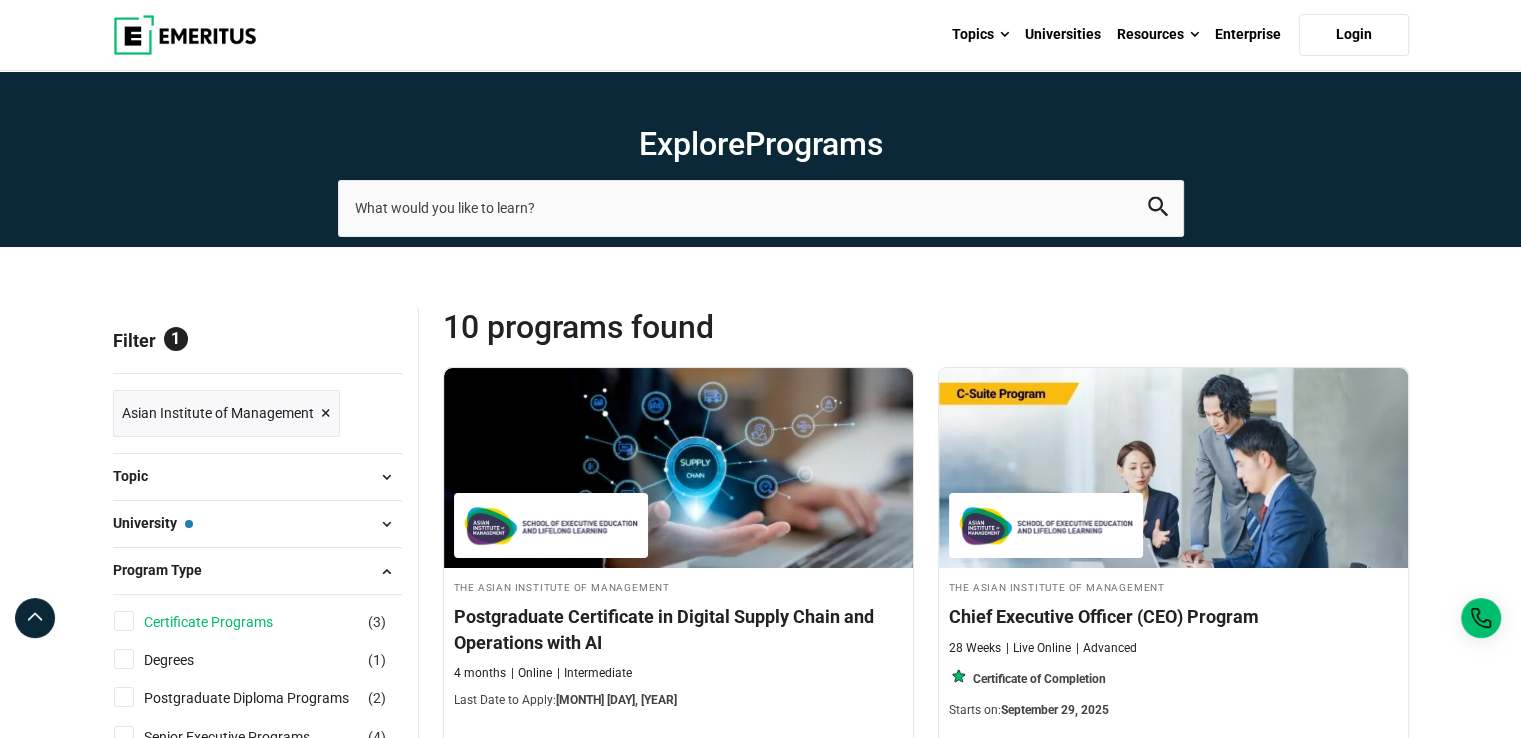 click on "Certificate Programs" at bounding box center (228, 622) 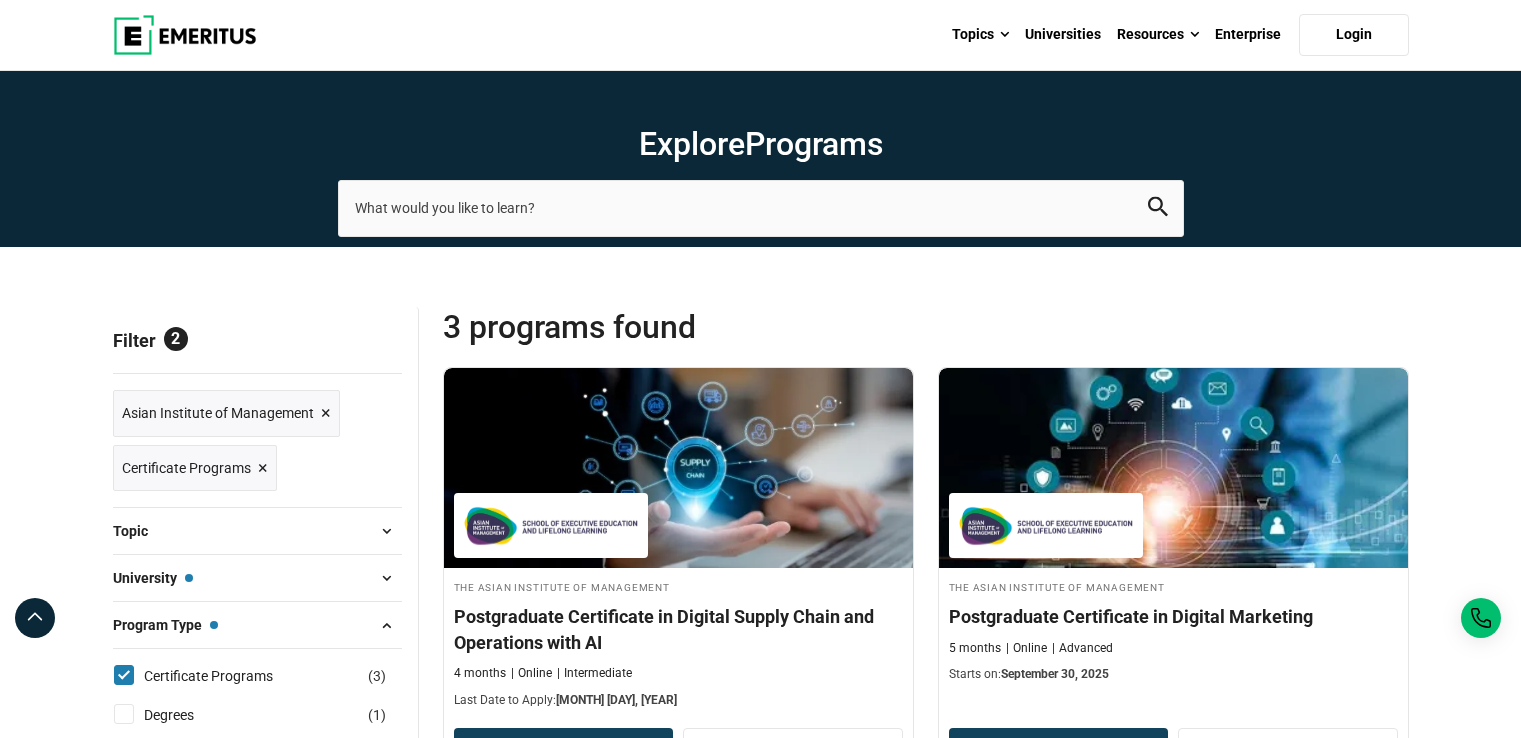 scroll, scrollTop: 0, scrollLeft: 0, axis: both 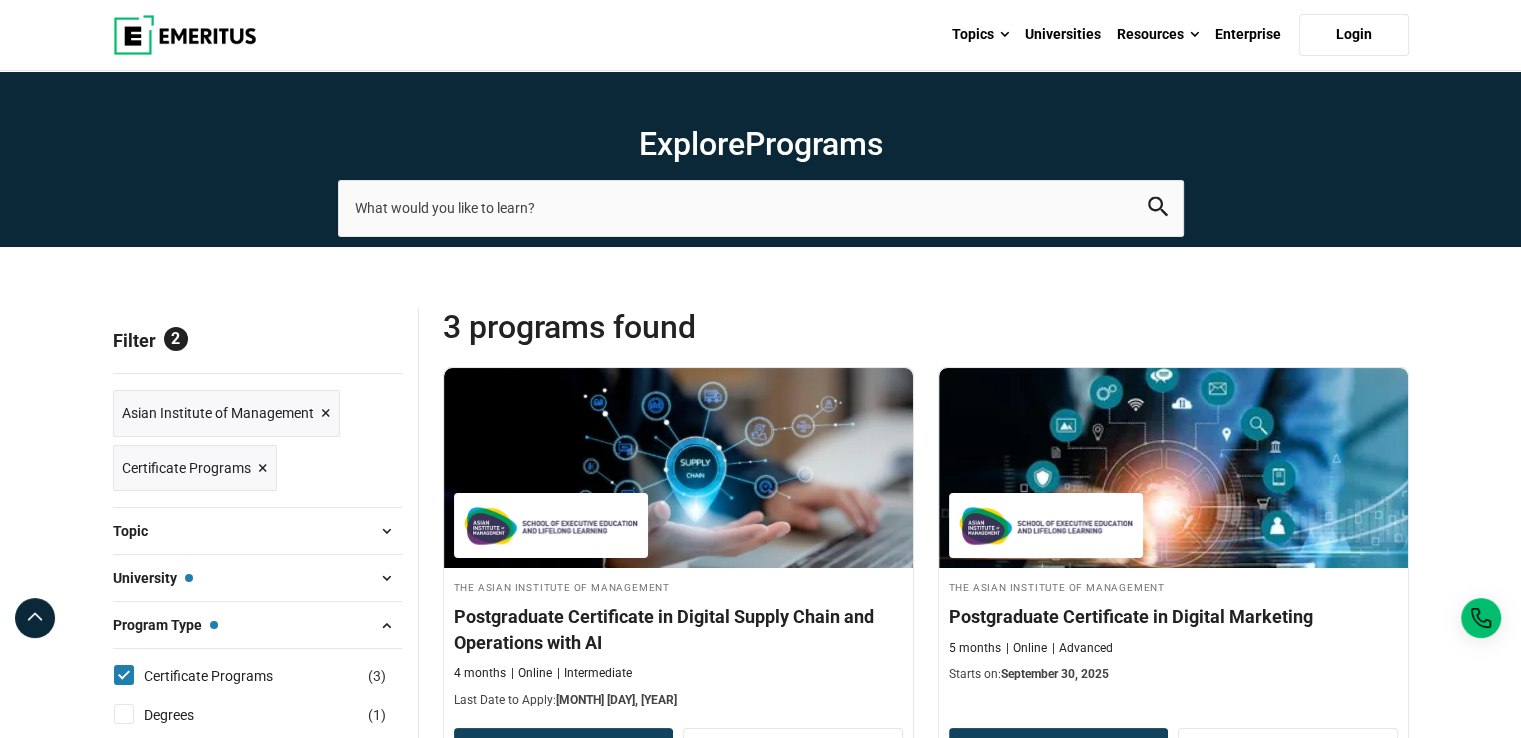click on "Topic" at bounding box center (257, 531) 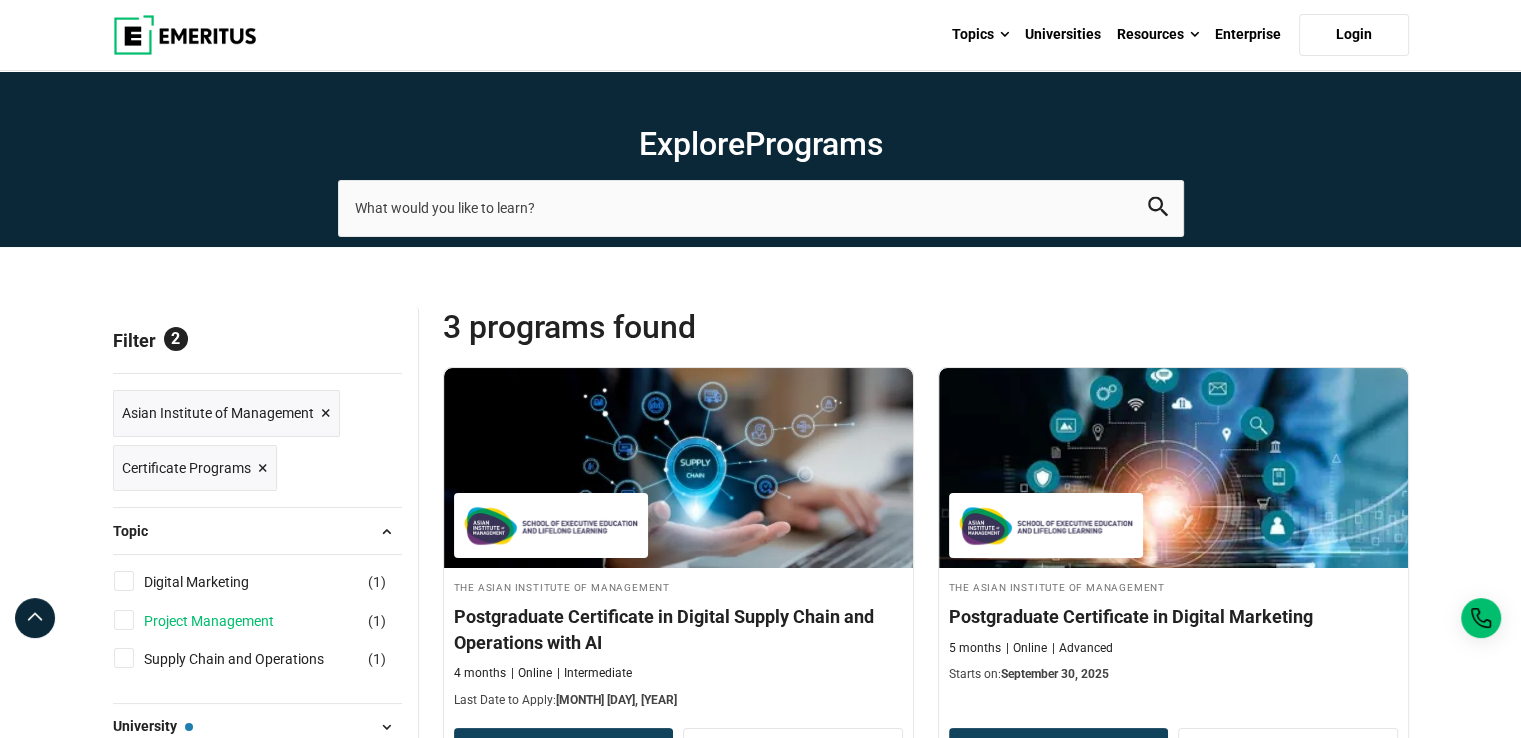 click on "Project Management" at bounding box center [229, 621] 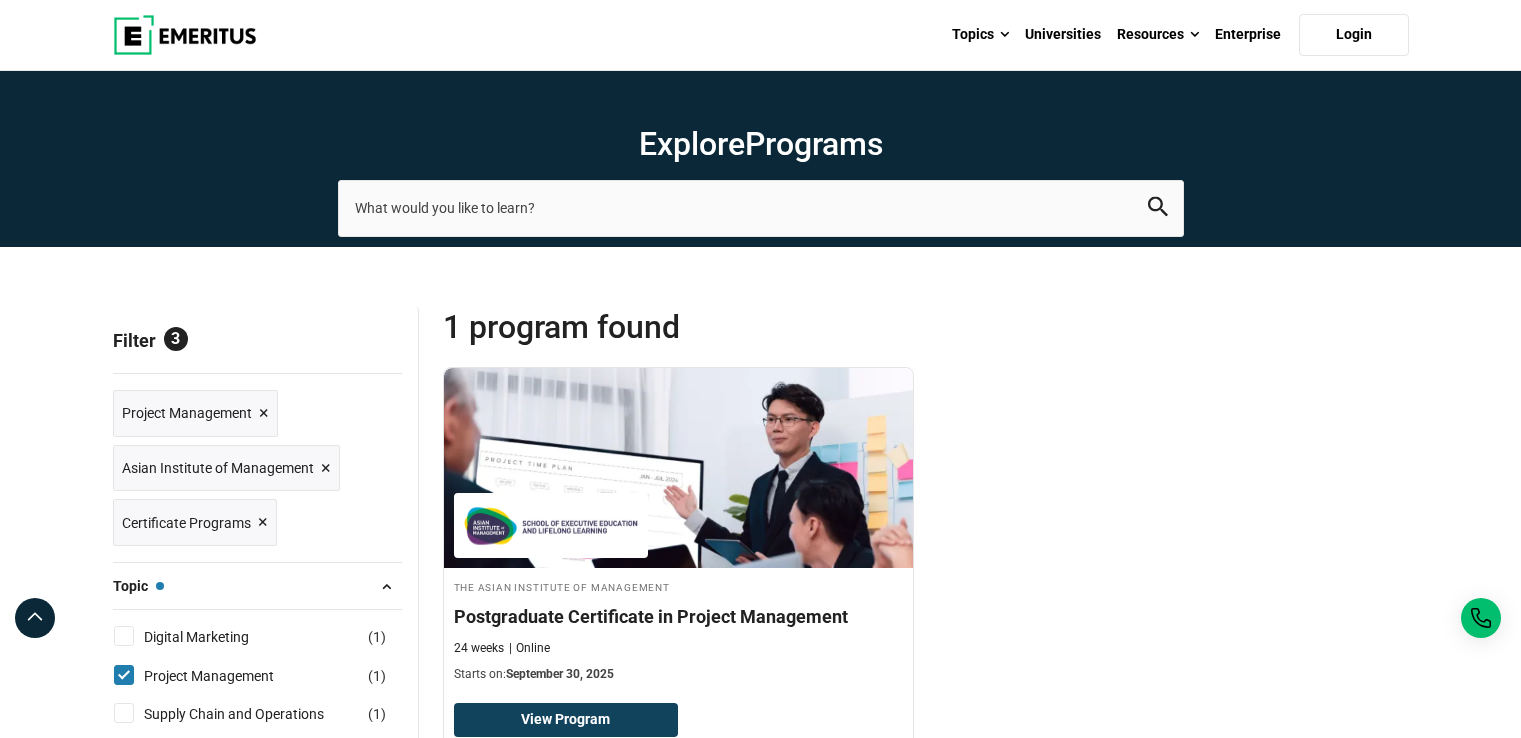 scroll, scrollTop: 0, scrollLeft: 0, axis: both 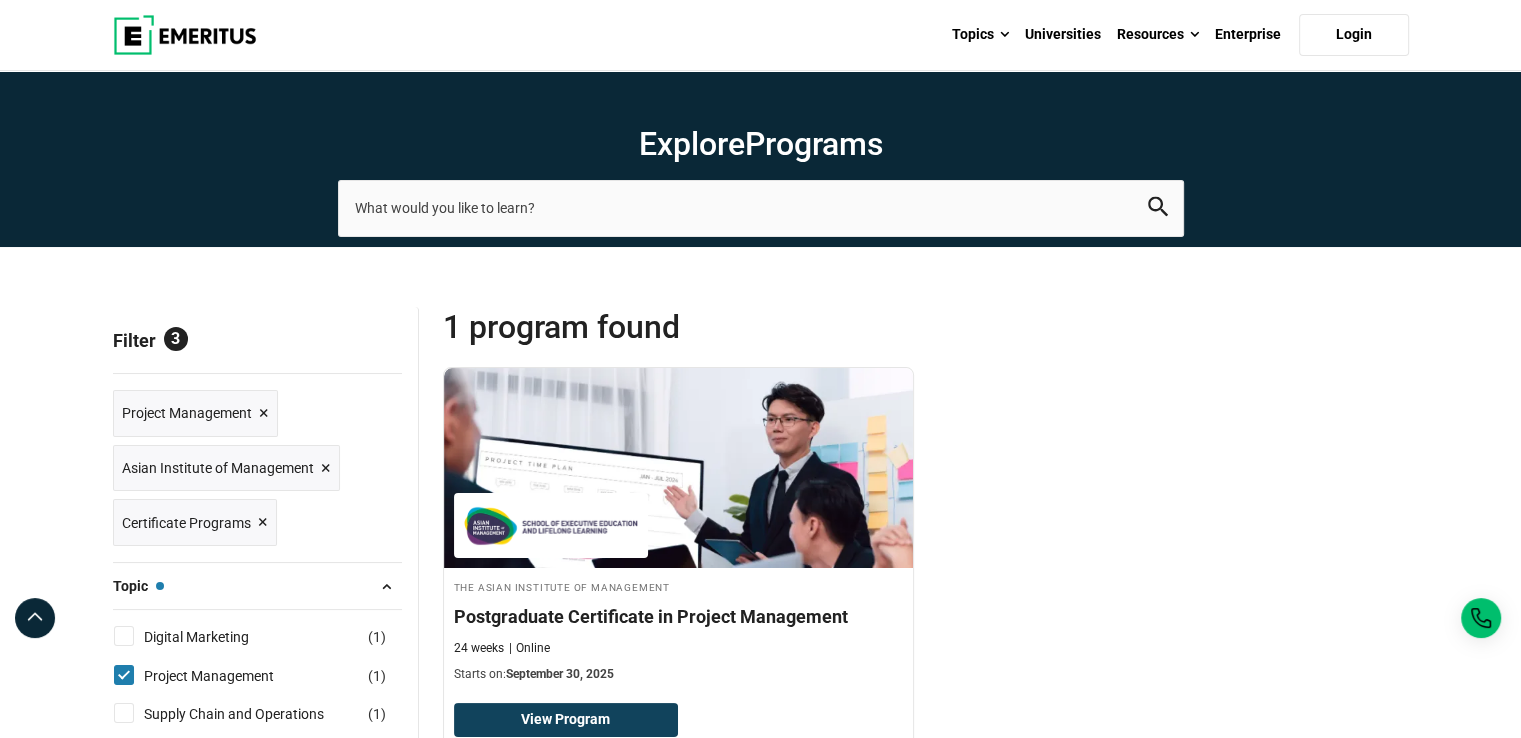 click at bounding box center (185, 35) 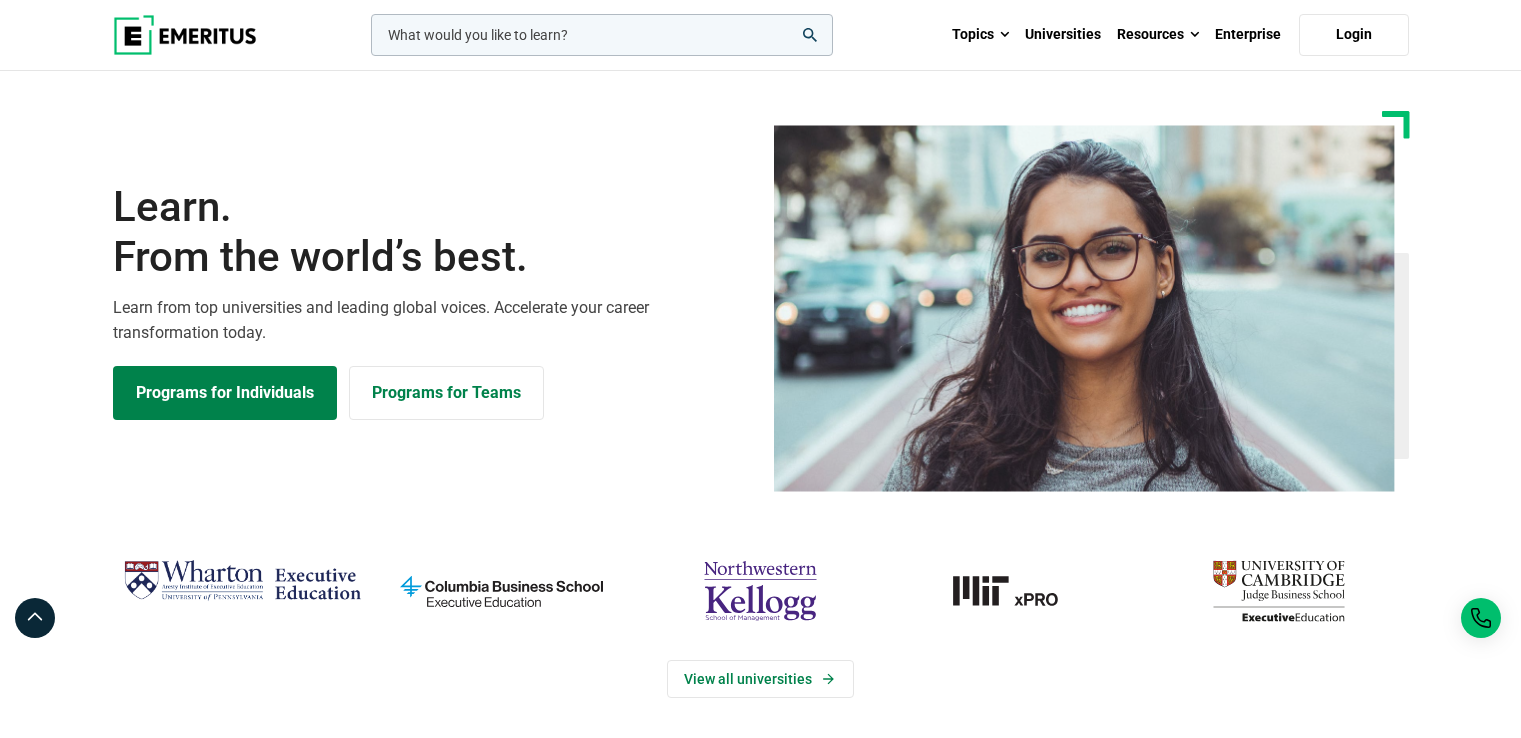 scroll, scrollTop: 0, scrollLeft: 0, axis: both 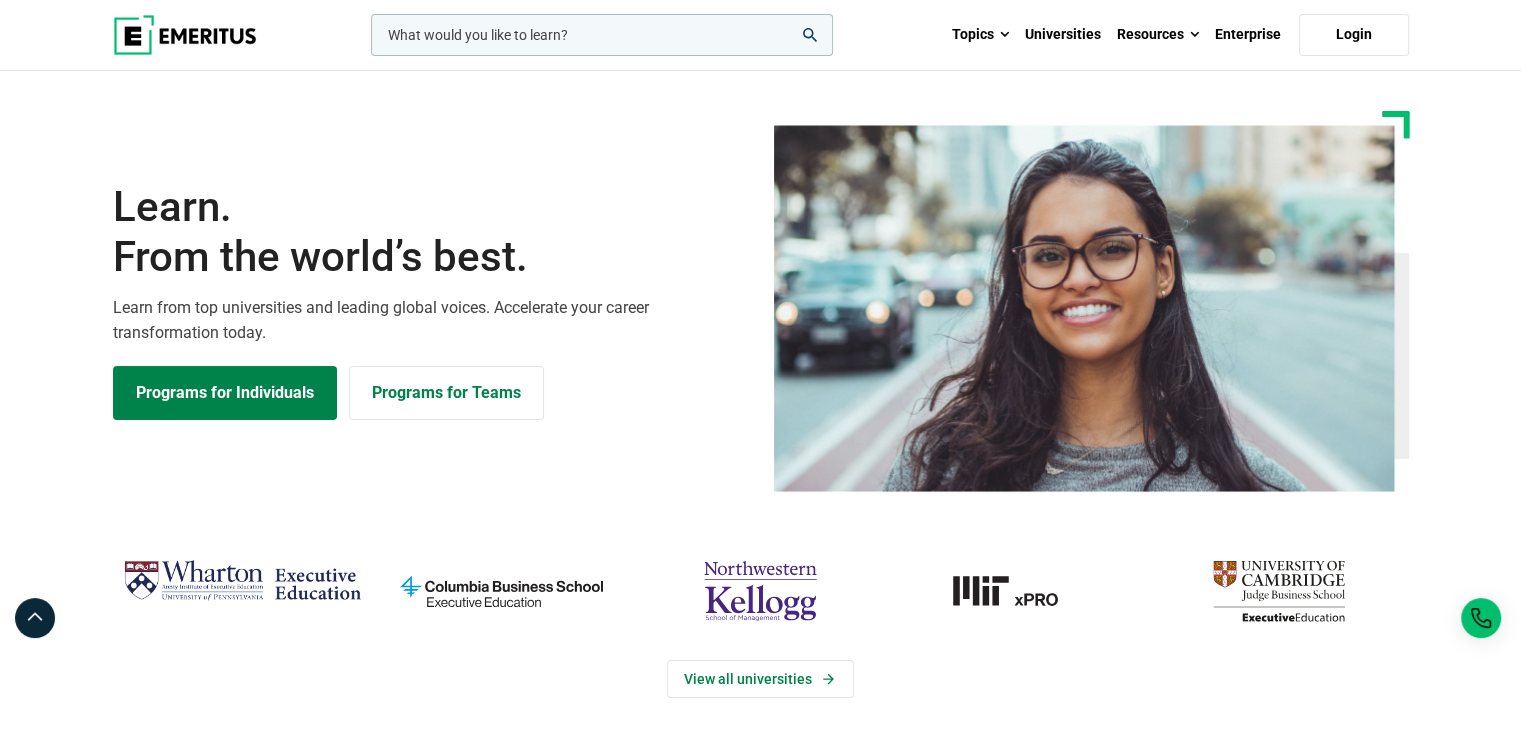 click at bounding box center [810, 35] 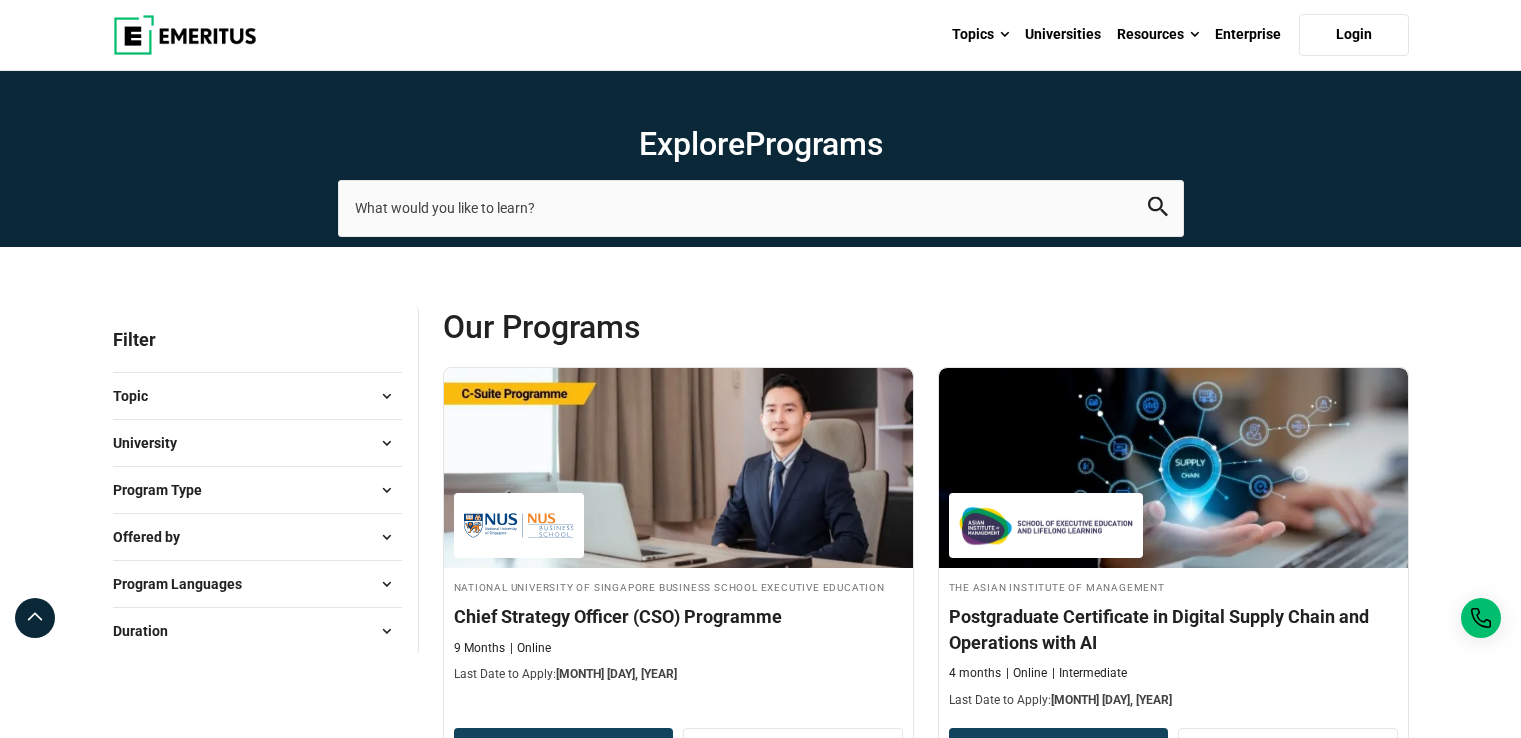 scroll, scrollTop: 0, scrollLeft: 0, axis: both 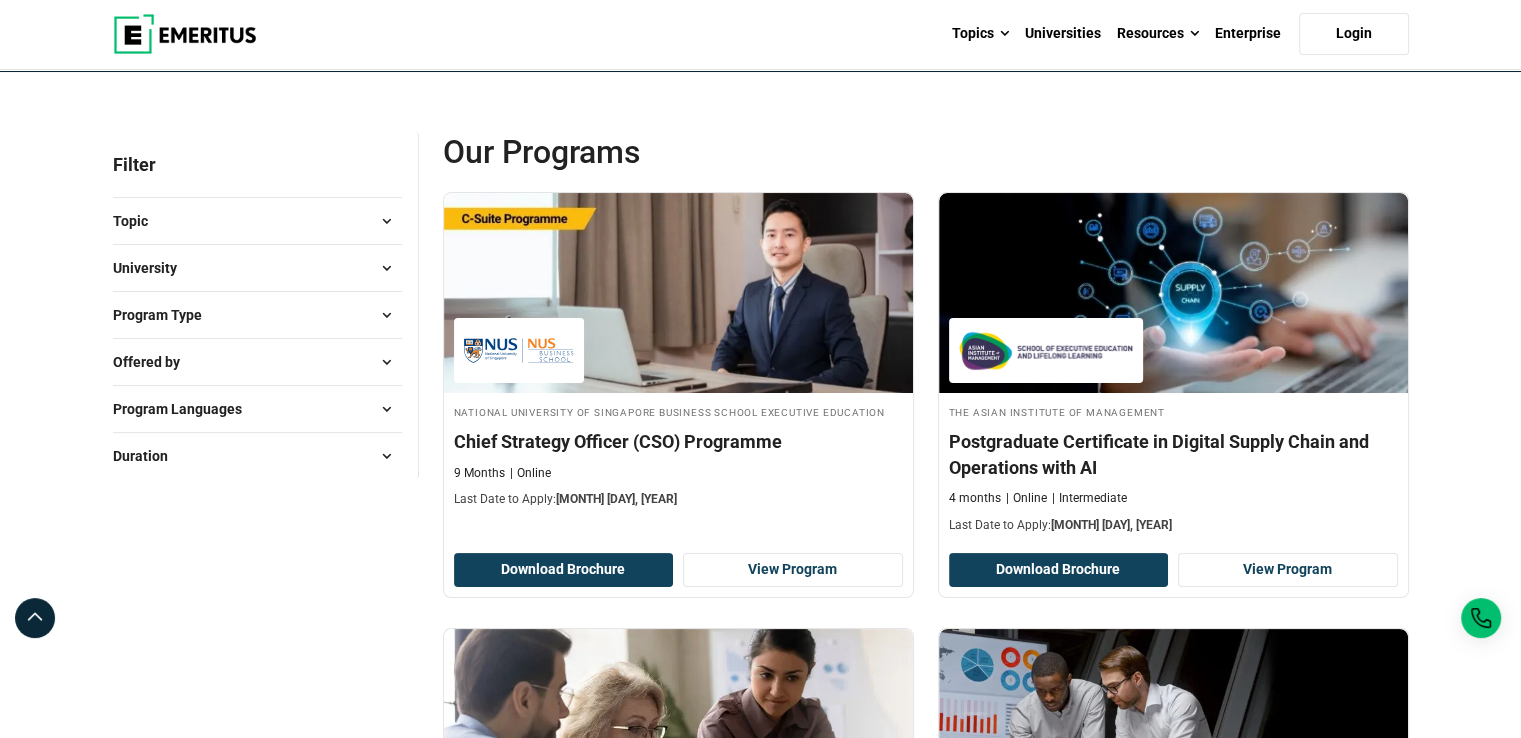 click on "University" at bounding box center (257, 268) 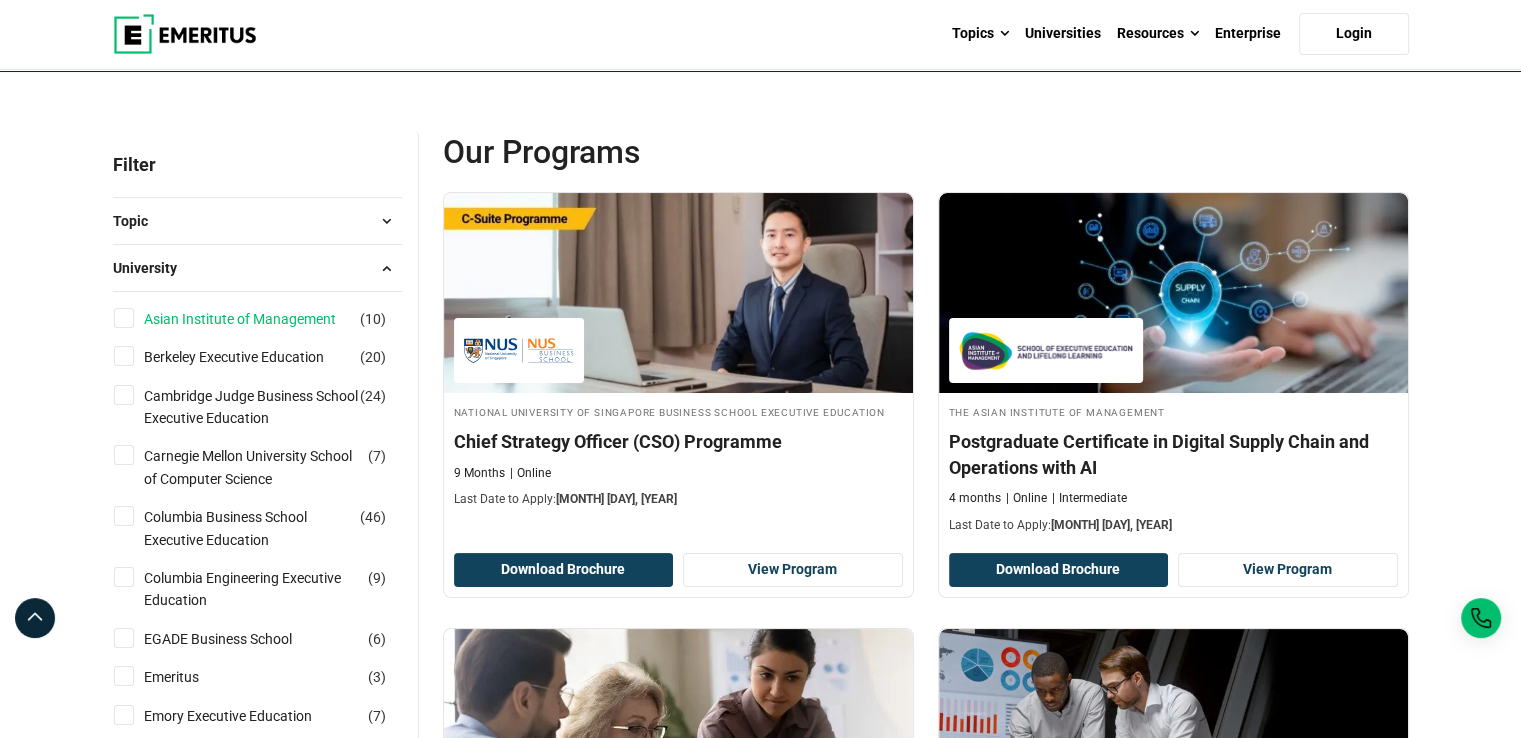 click on "Asian Institute of Management" at bounding box center [260, 319] 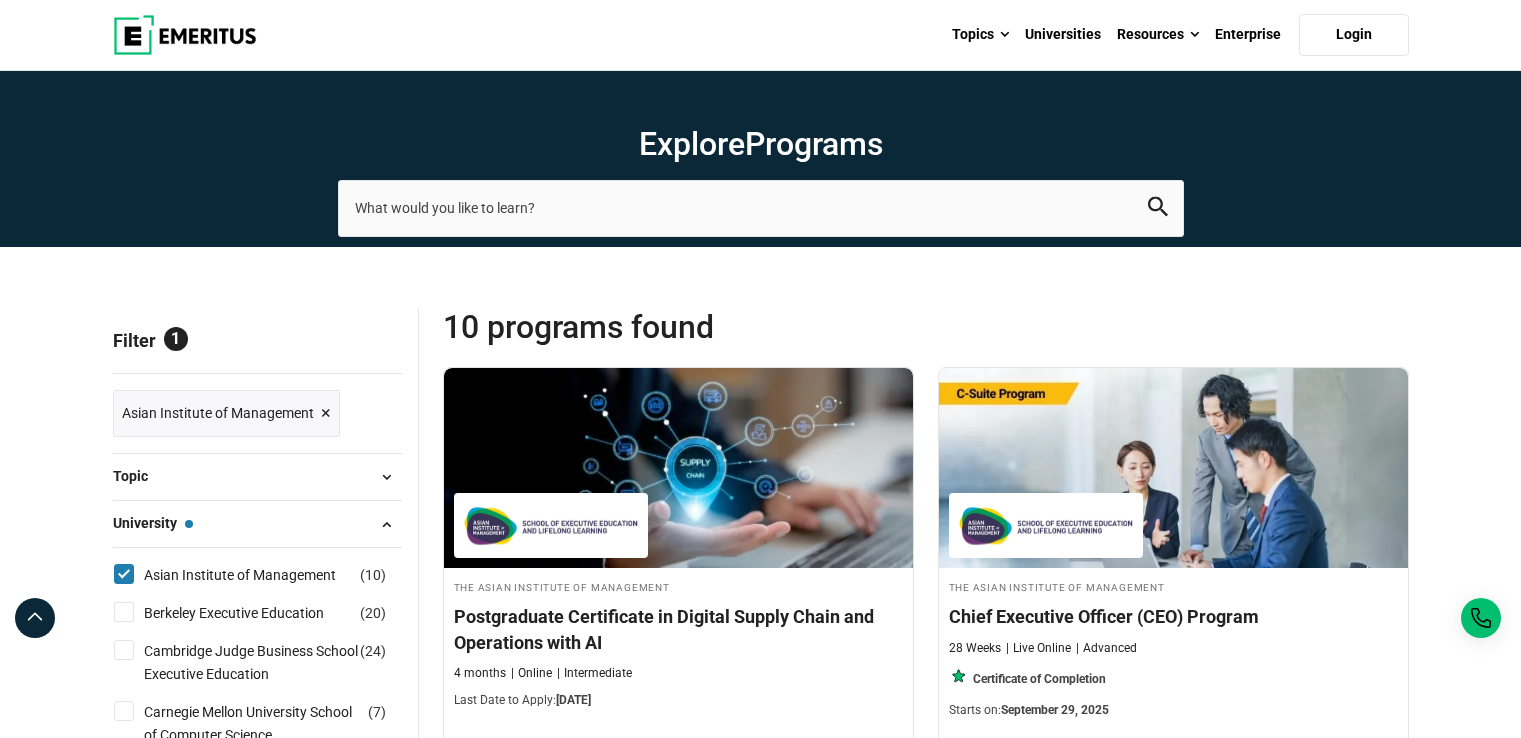 scroll, scrollTop: 0, scrollLeft: 0, axis: both 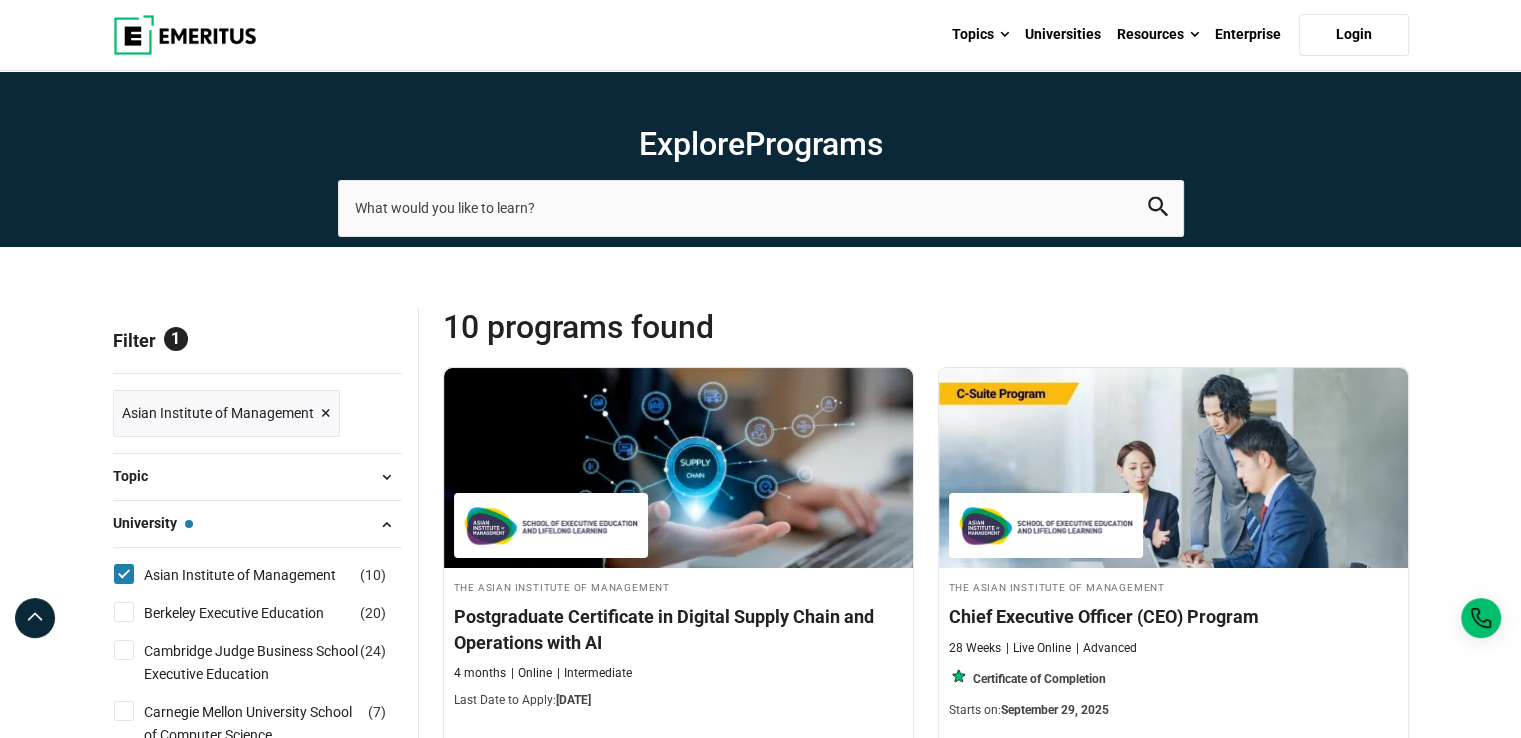 click on "University — Asian Institute of Management" at bounding box center [257, 524] 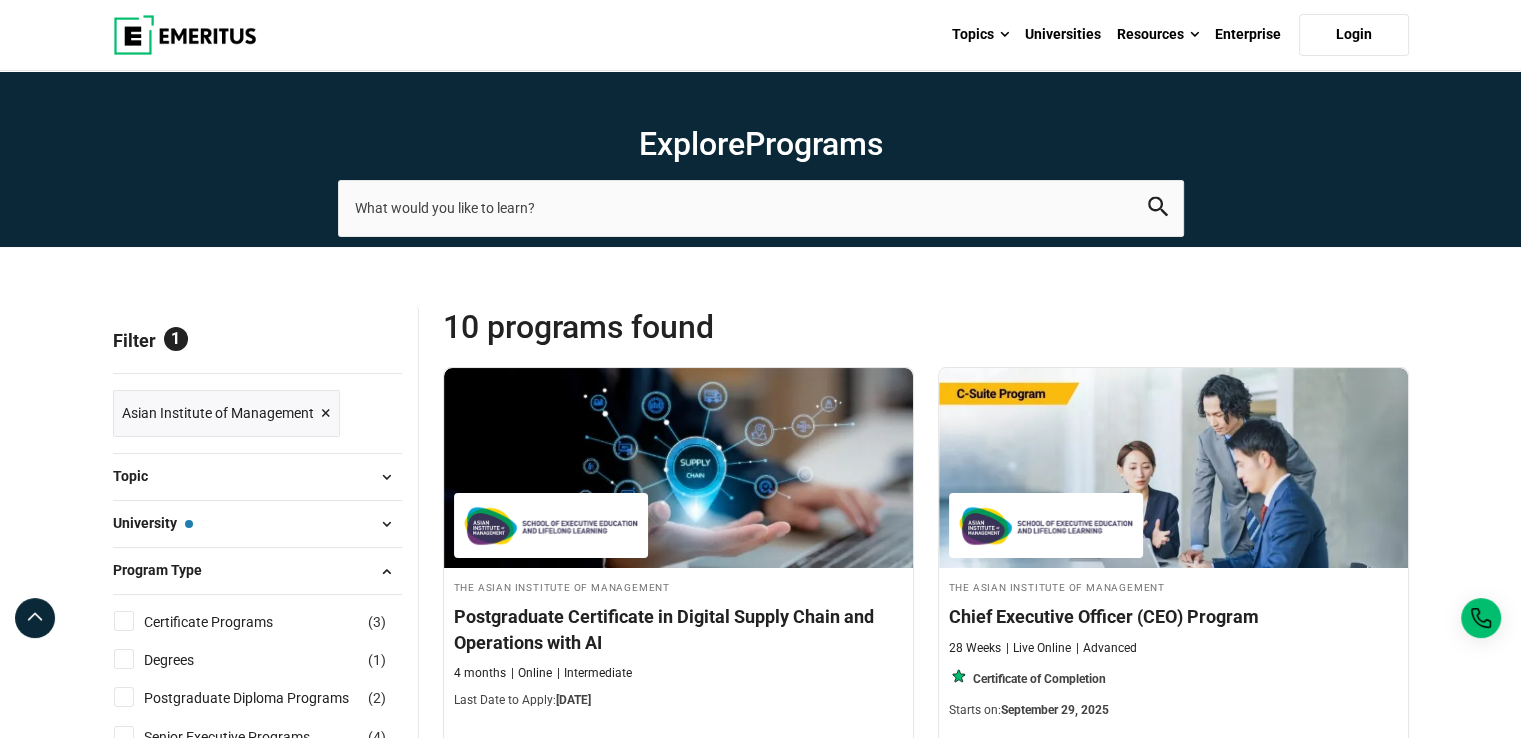 click on "Topic" at bounding box center [257, 477] 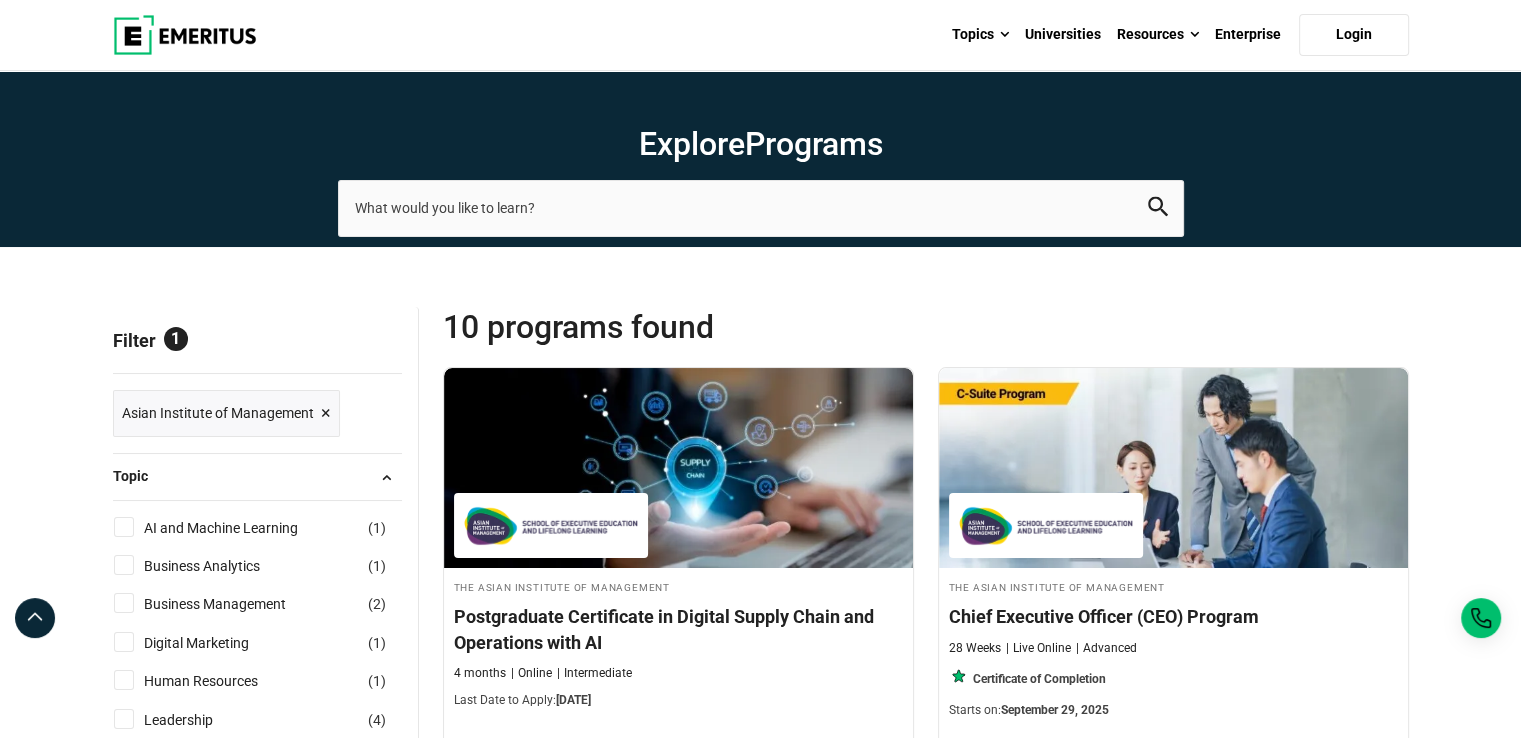 click on "Topic
AI and Machine Learning   ( 1 )
Business Analytics   ( 1 )
Business Management   ( 2 )
Digital Marketing   ( 1 )
Human Resources   ( 1 )
Leadership   ( 4 )
Project Management   ( 1 )
Supply Chain and Operations   ( 1 )" at bounding box center (257, 646) 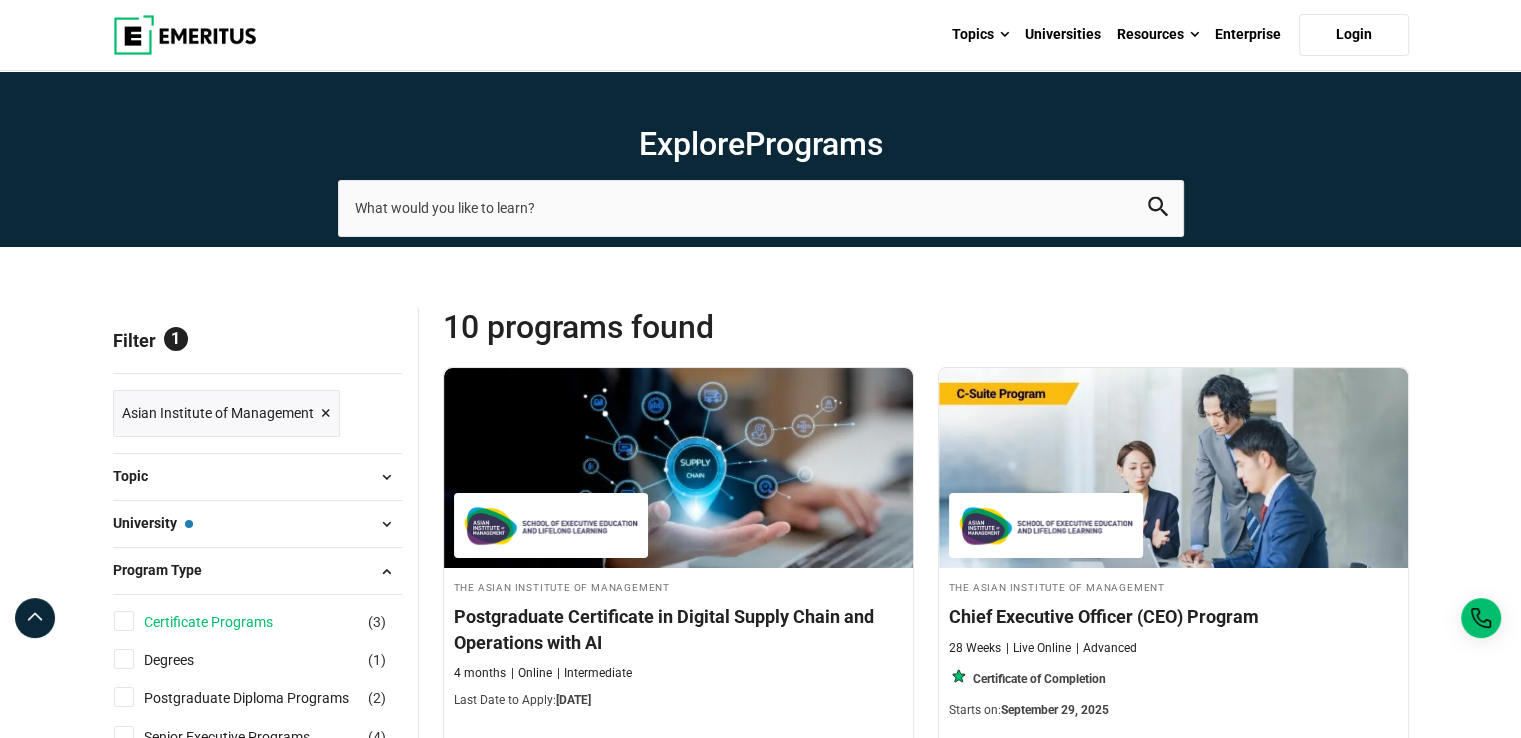 click on "Certificate Programs" at bounding box center (228, 622) 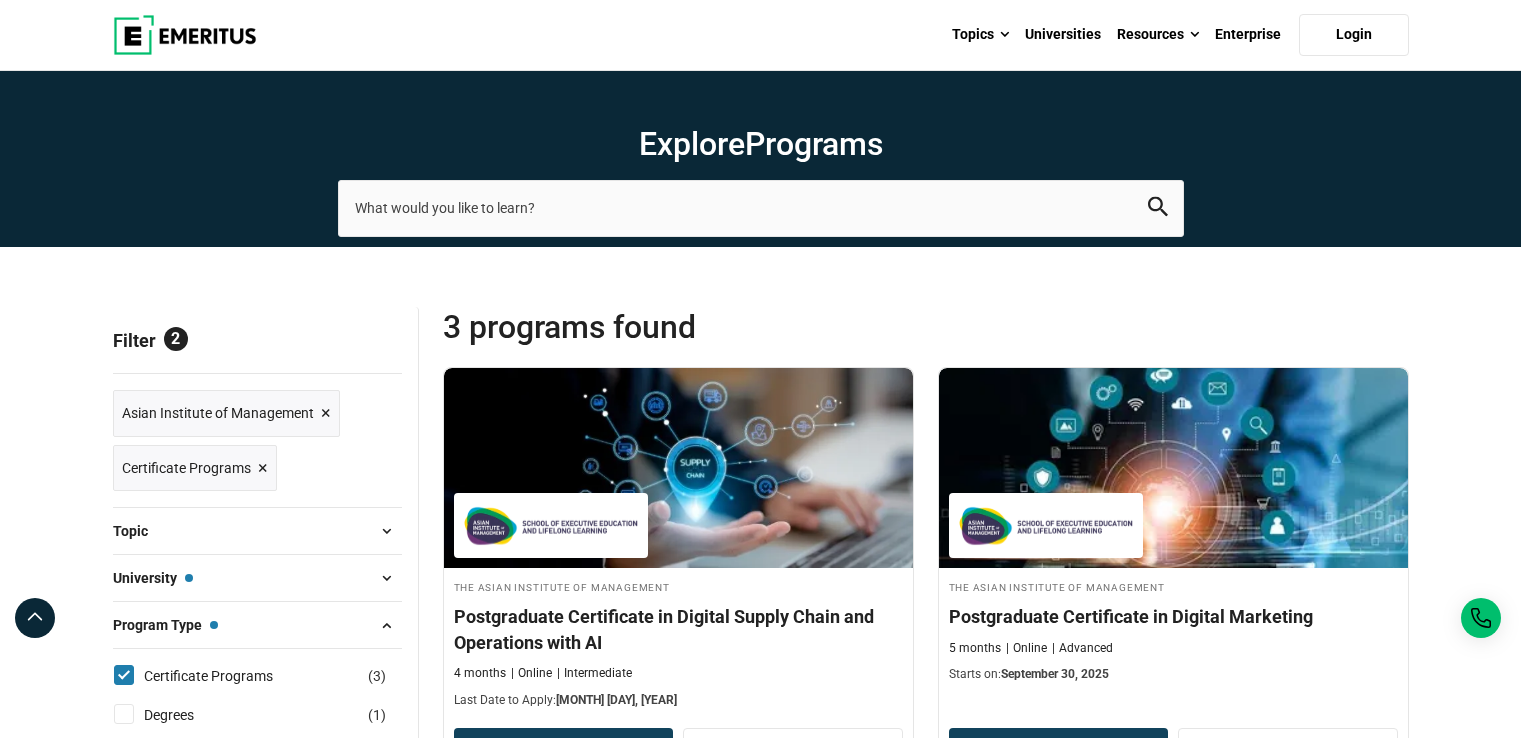 scroll, scrollTop: 0, scrollLeft: 0, axis: both 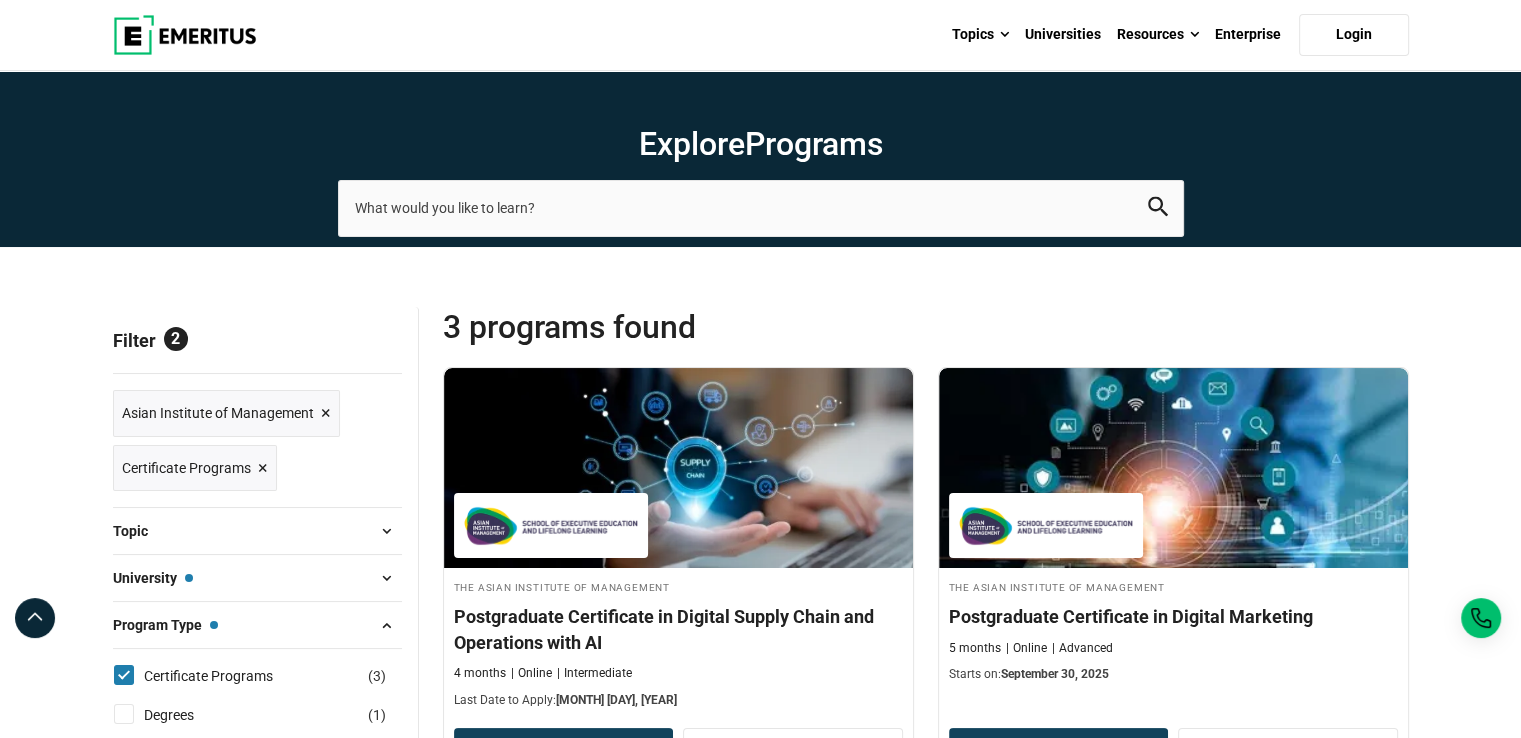 click on "Topic" at bounding box center (257, 531) 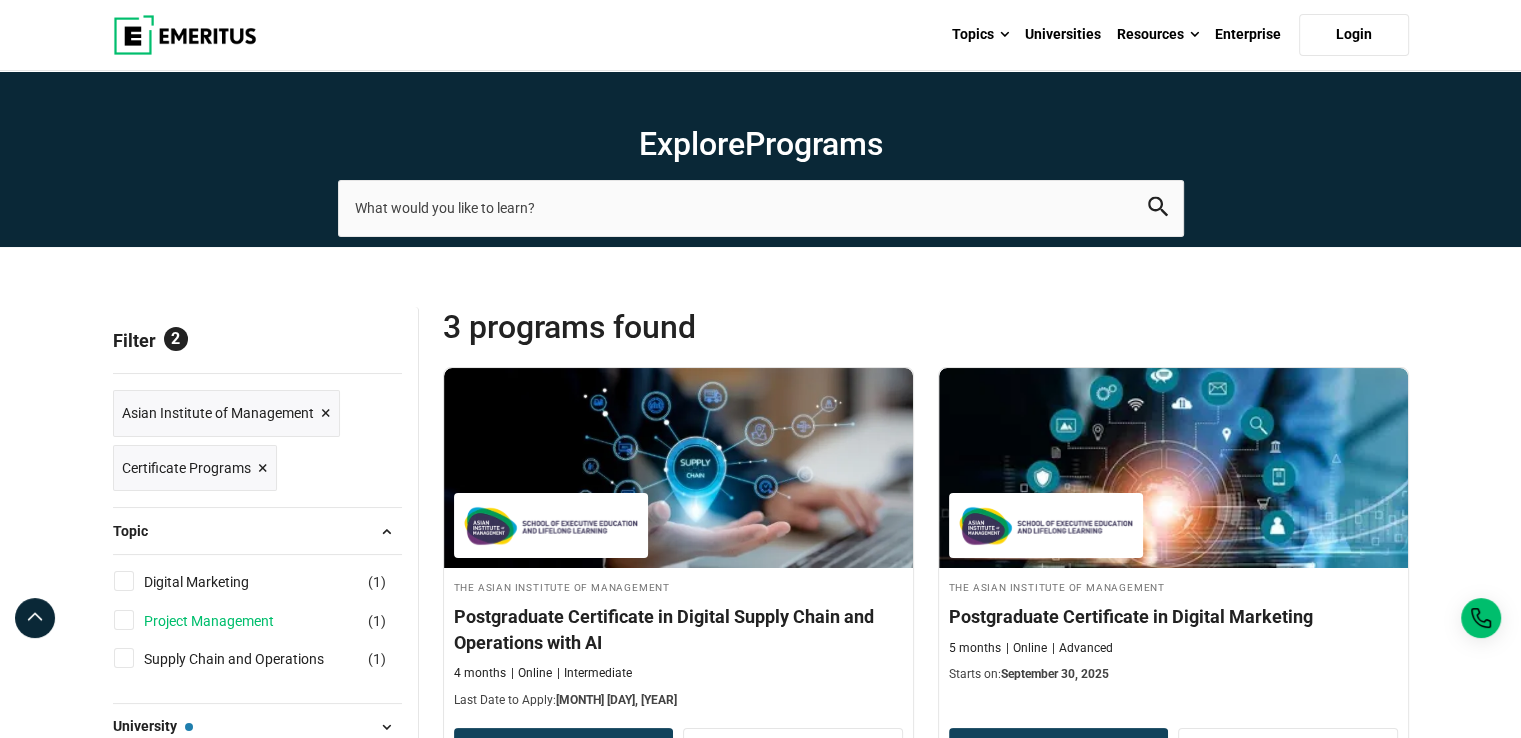 click on "Project Management" at bounding box center [229, 621] 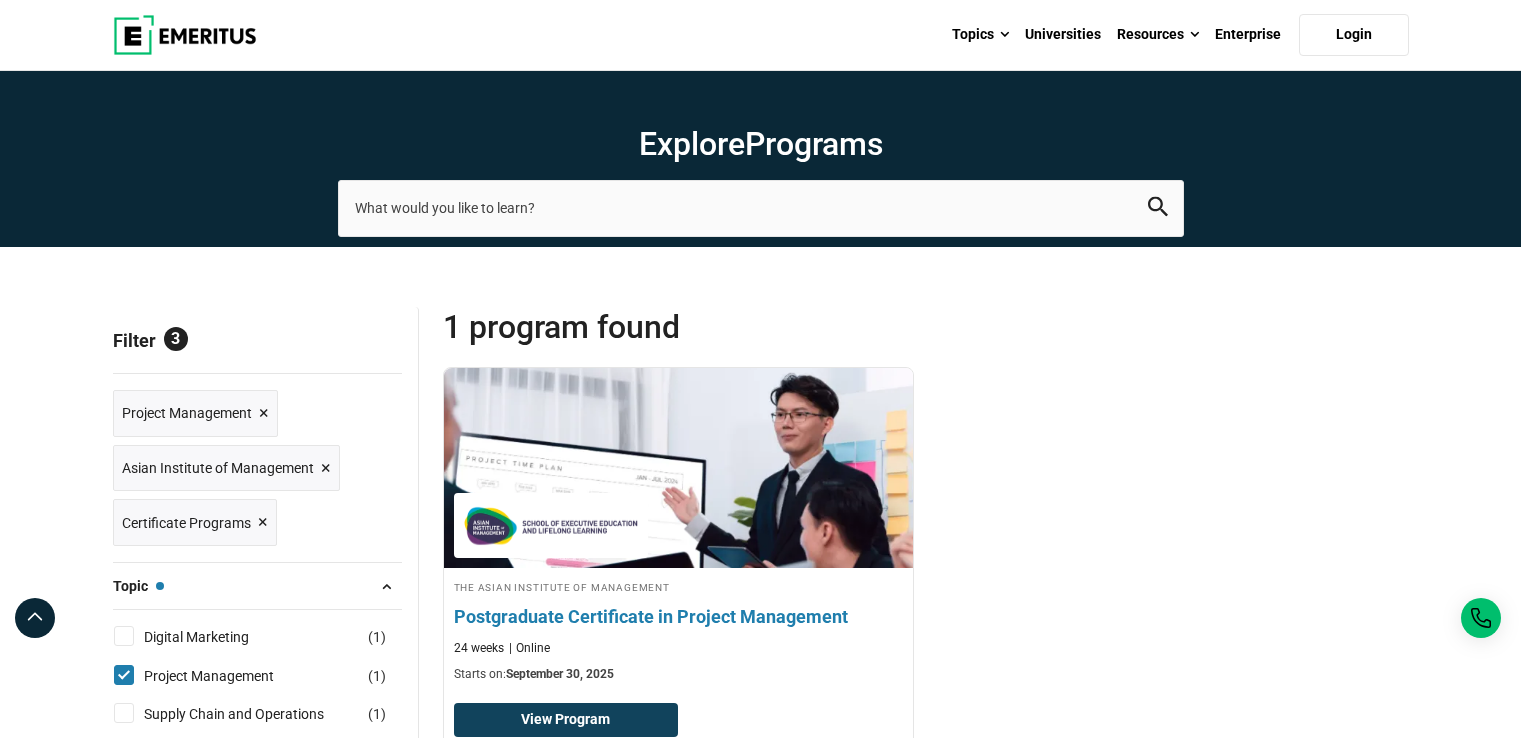 scroll, scrollTop: 0, scrollLeft: 0, axis: both 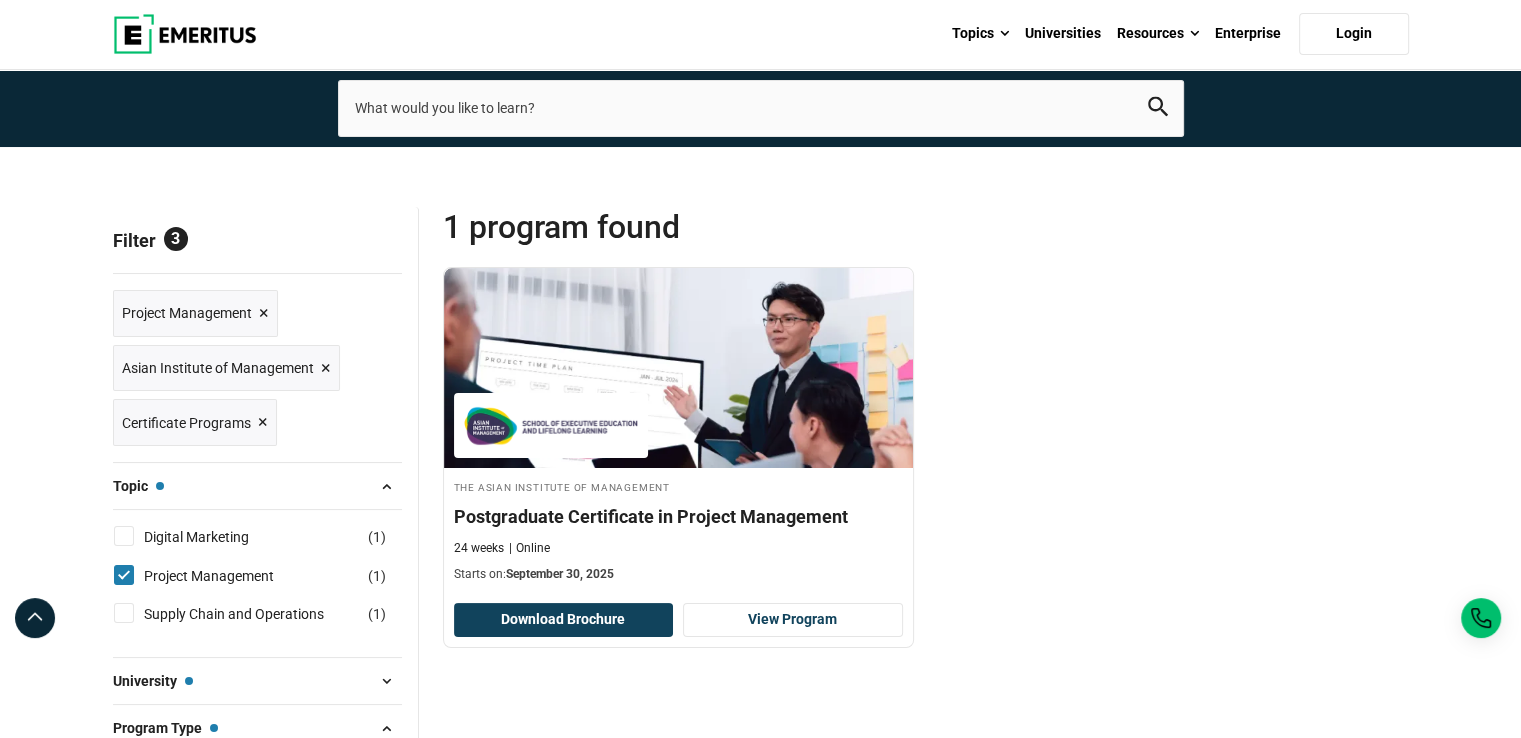 click on "The Asian Institute of Management
Postgraduate Certificate in Project Management
24 weeks
Online
Starts on:  September 30, 2025
Download Brochure
View Program" at bounding box center (926, 472) 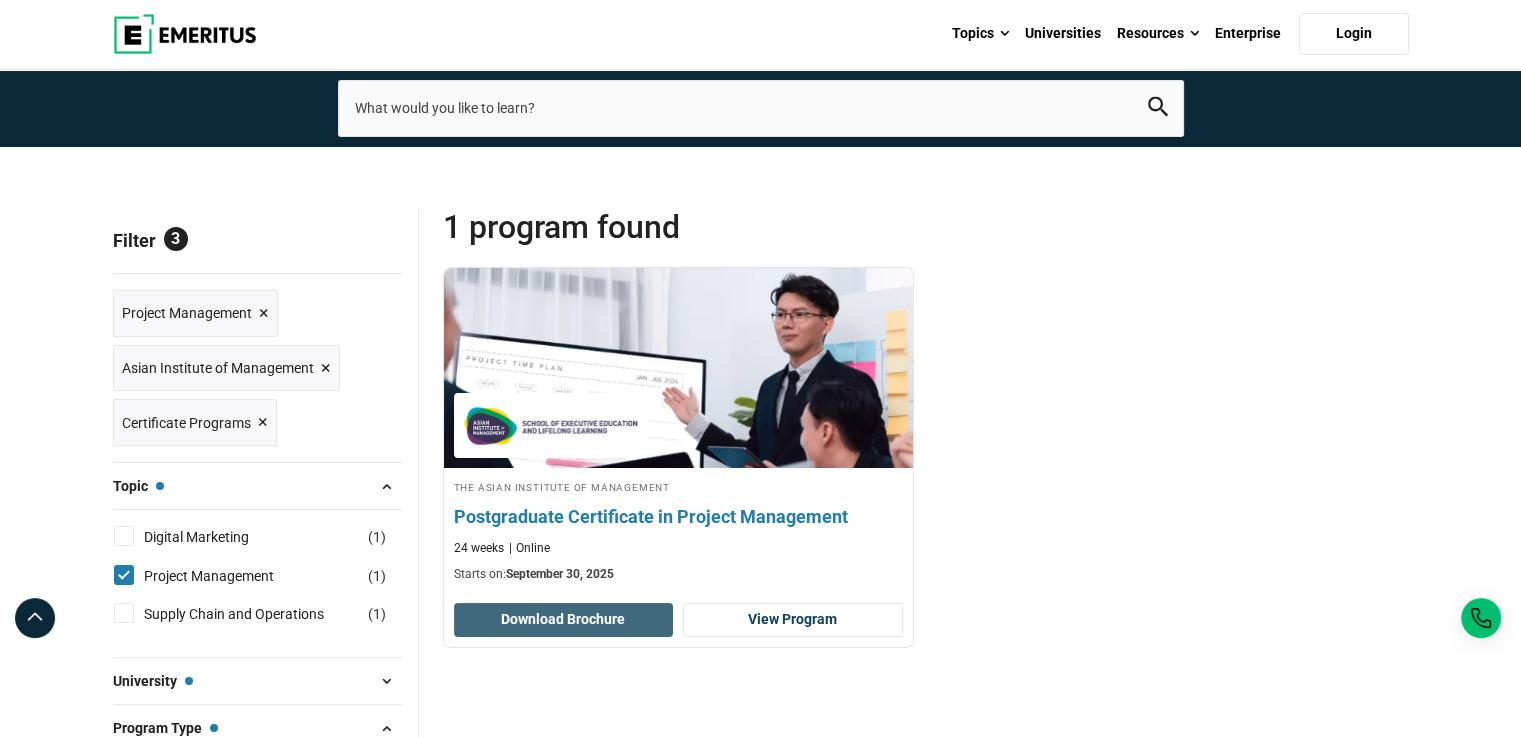 click on "Download Brochure" at bounding box center [564, 620] 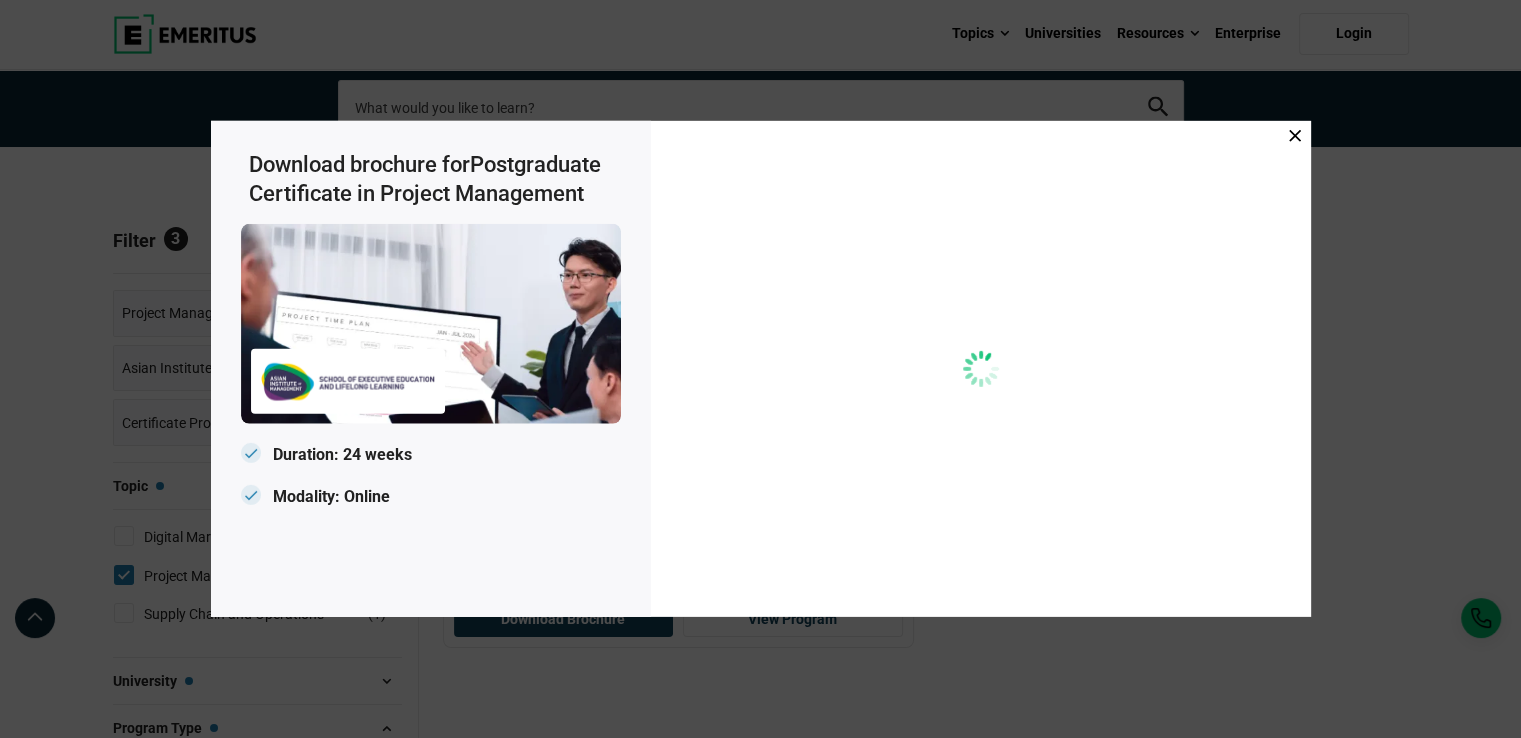 click on "Download brochure for  Postgraduate Certificate in Project Management
Duration: 24 weeks
Modality: Online" at bounding box center [760, 369] 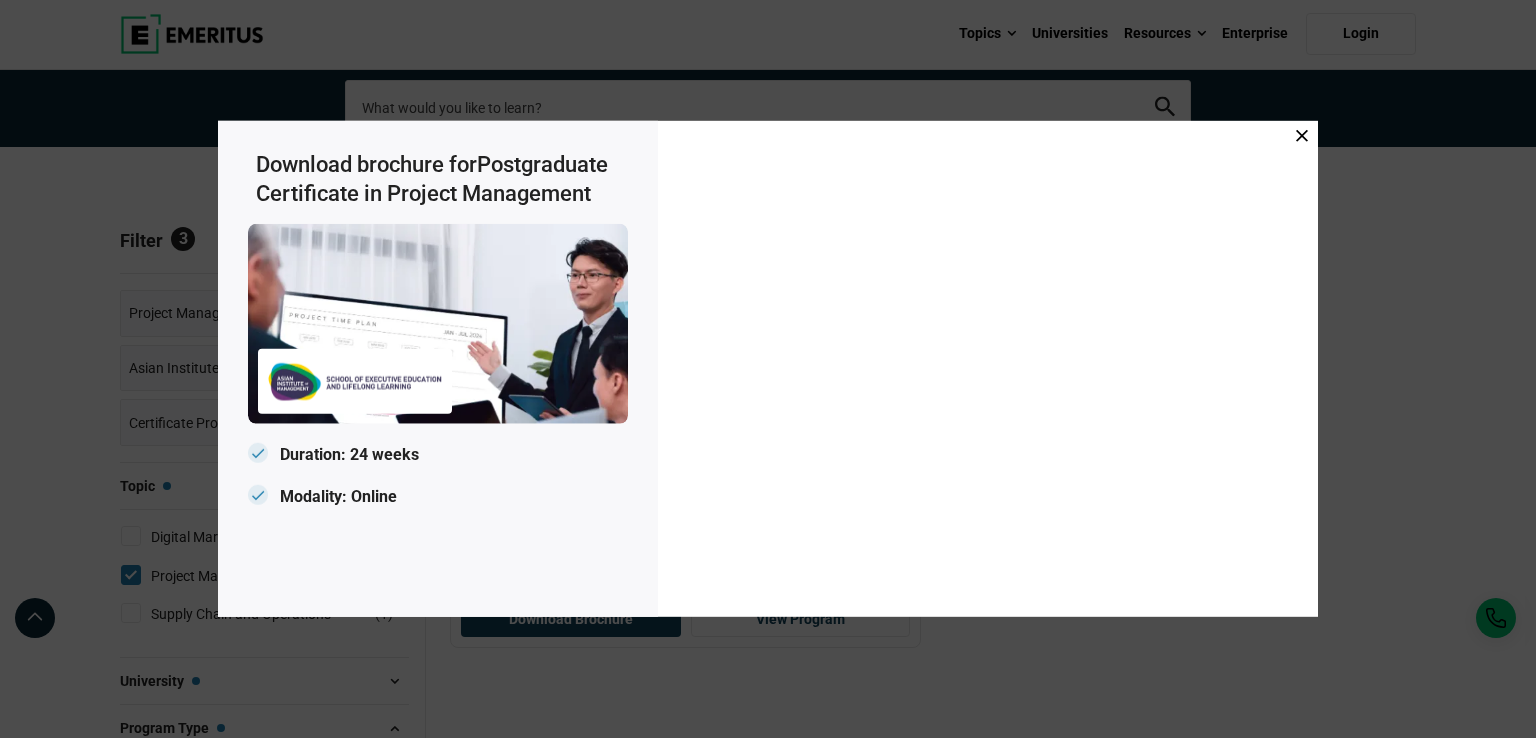 click on "Postgraduate Certificate in Project Management" at bounding box center [432, 179] 